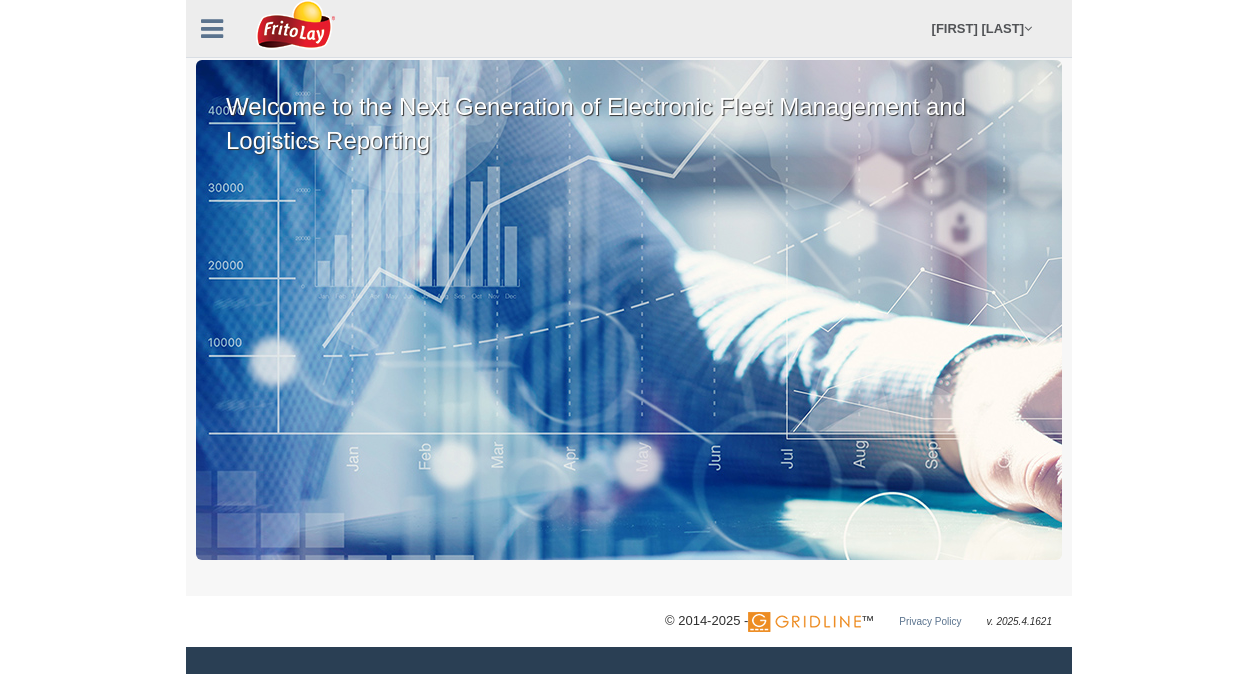scroll, scrollTop: 0, scrollLeft: 0, axis: both 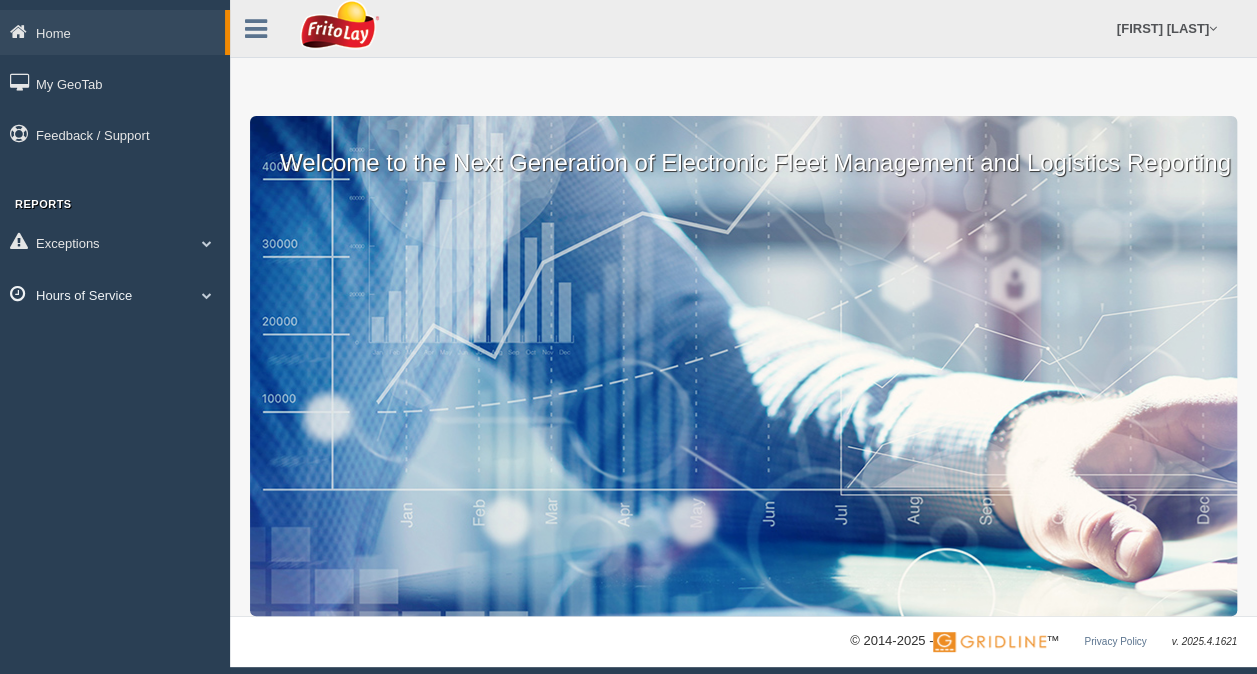 click at bounding box center (207, 295) 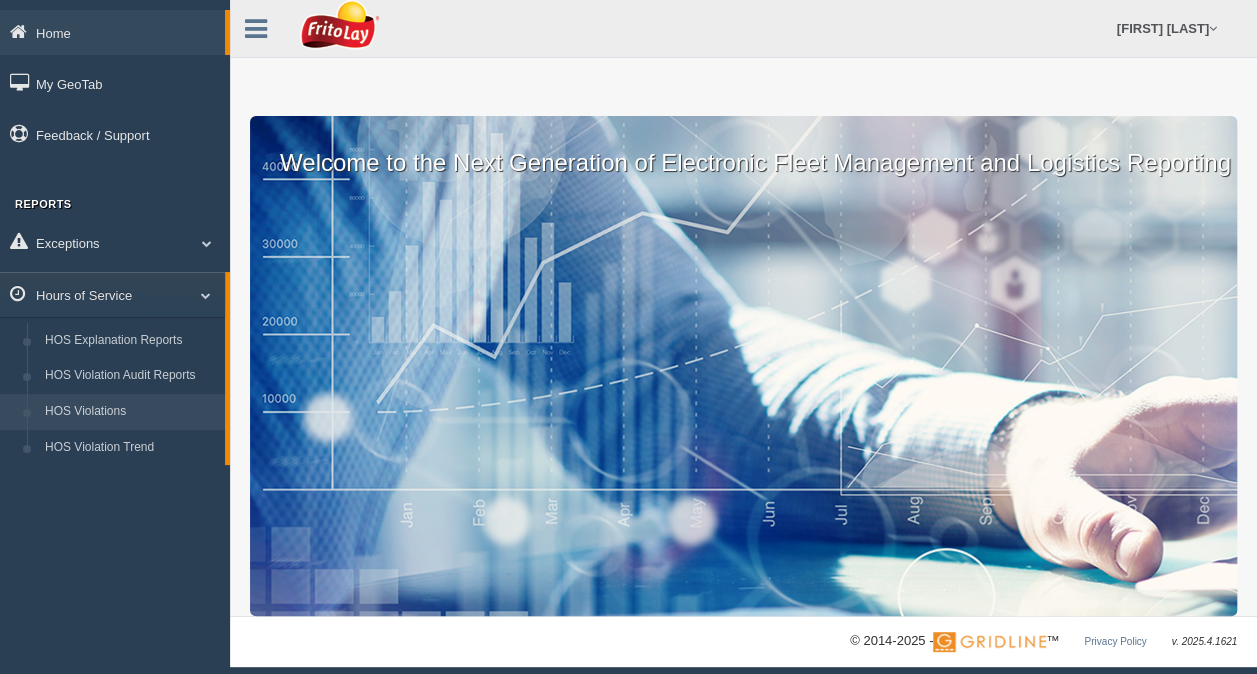 click on "HOS Violations" at bounding box center [130, 412] 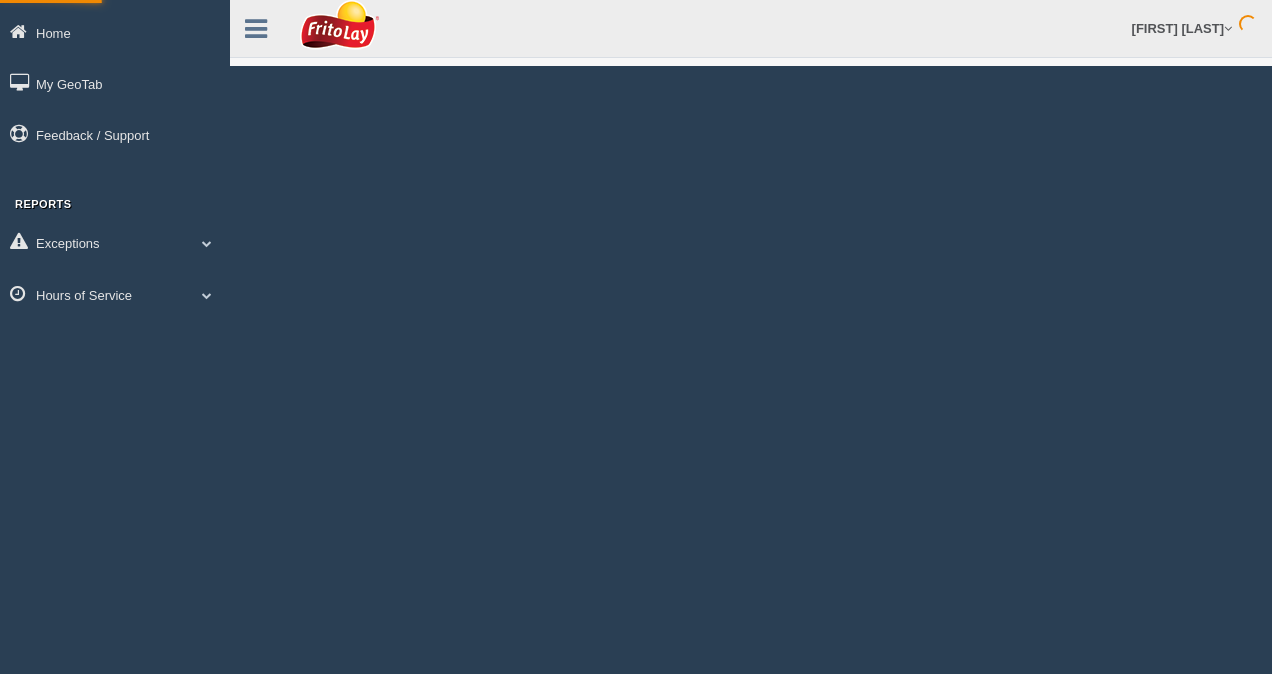 scroll, scrollTop: 0, scrollLeft: 0, axis: both 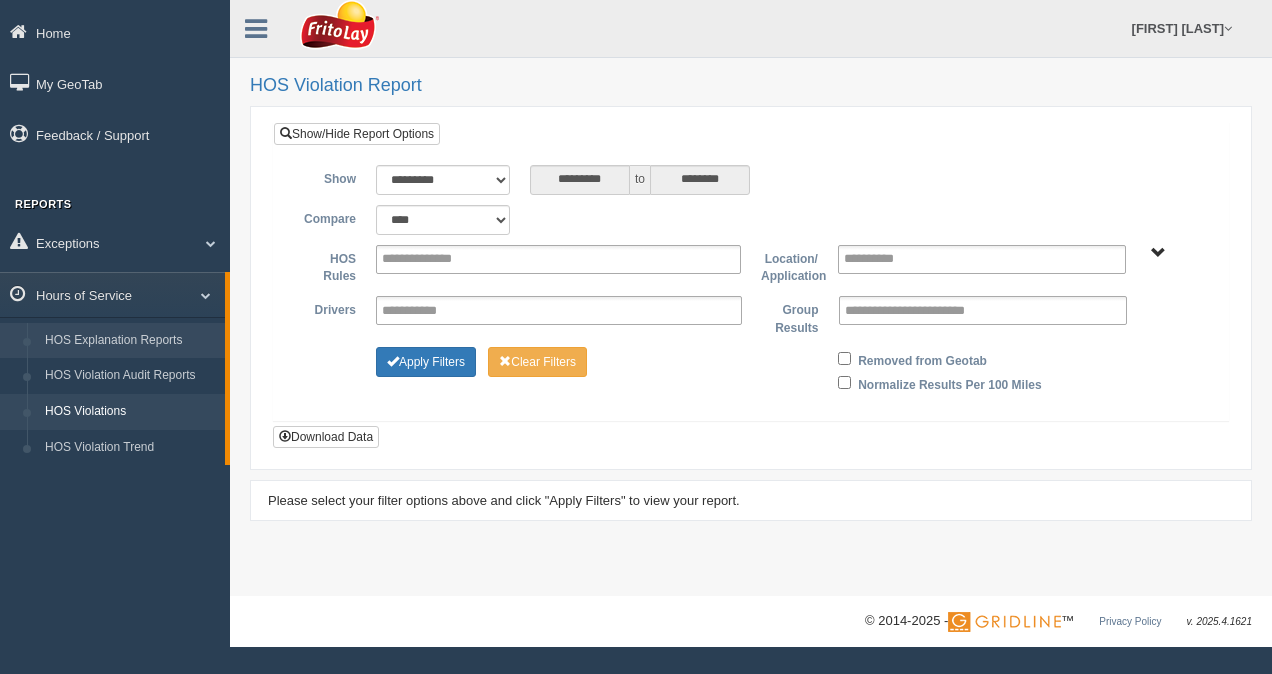 click on "HOS Explanation Reports" at bounding box center [130, 341] 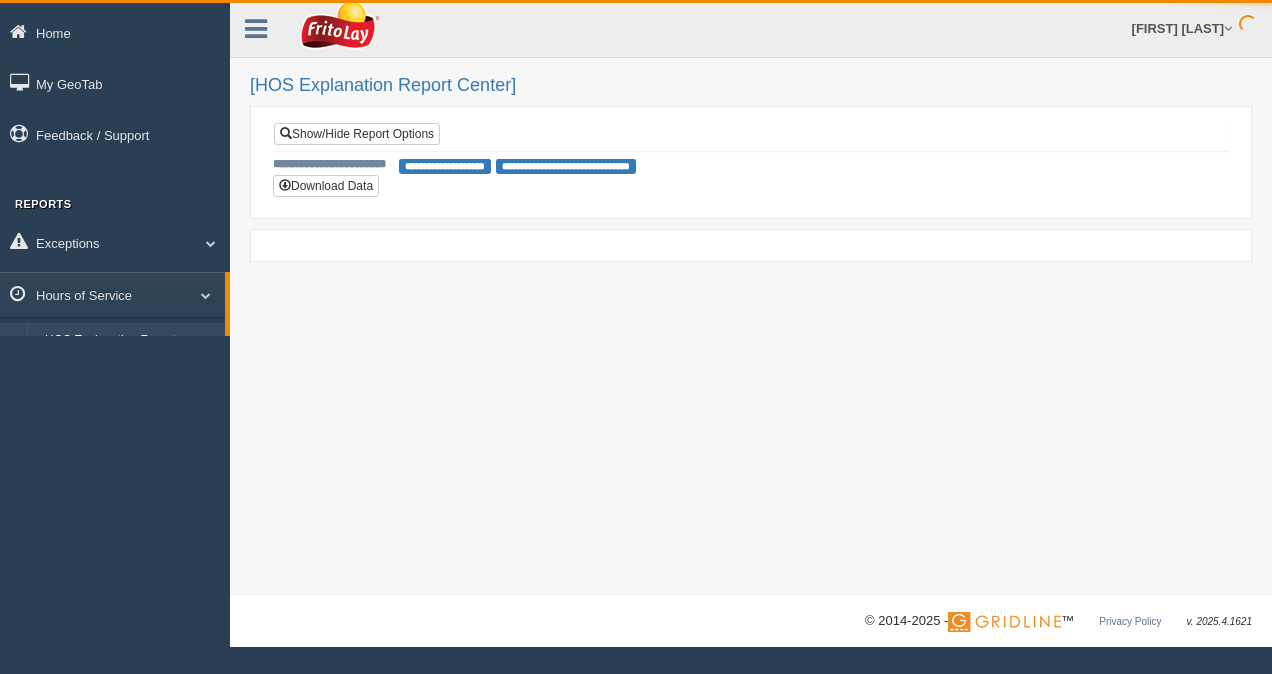 scroll, scrollTop: 0, scrollLeft: 0, axis: both 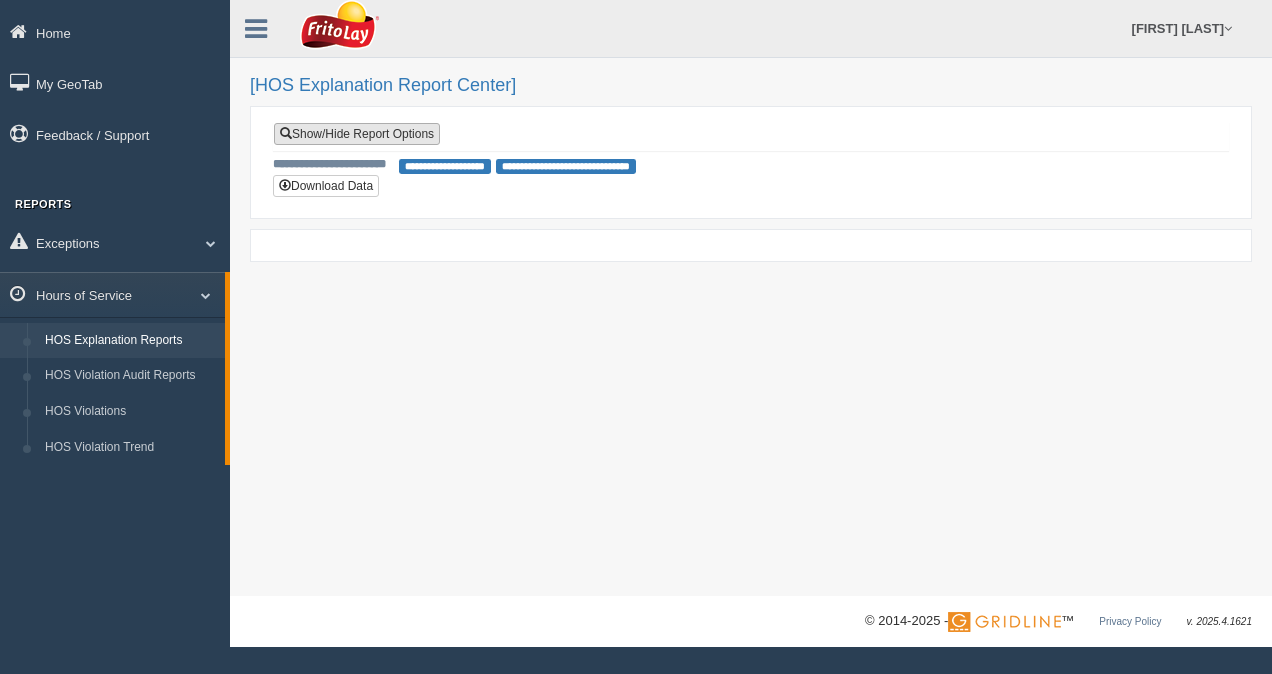 click on "Show/Hide Report Options" at bounding box center [357, 134] 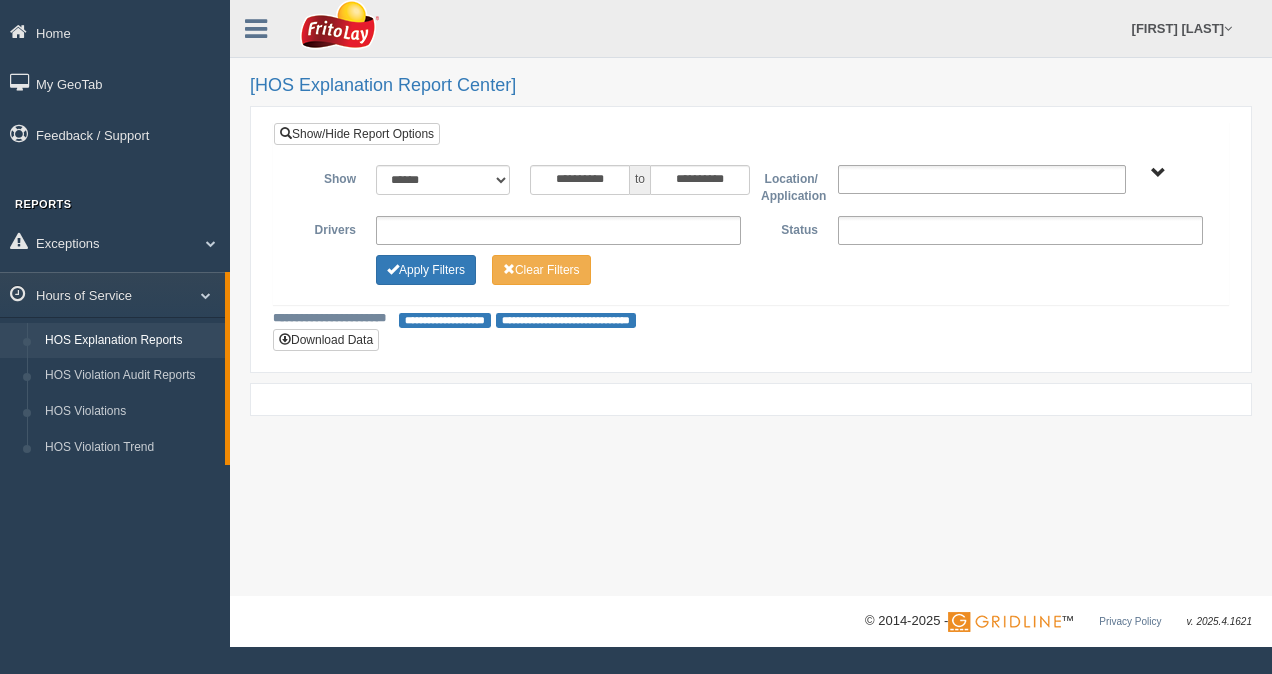 click on "TRI-COUNTY DISTRICT [PHONE]" at bounding box center (751, 298) 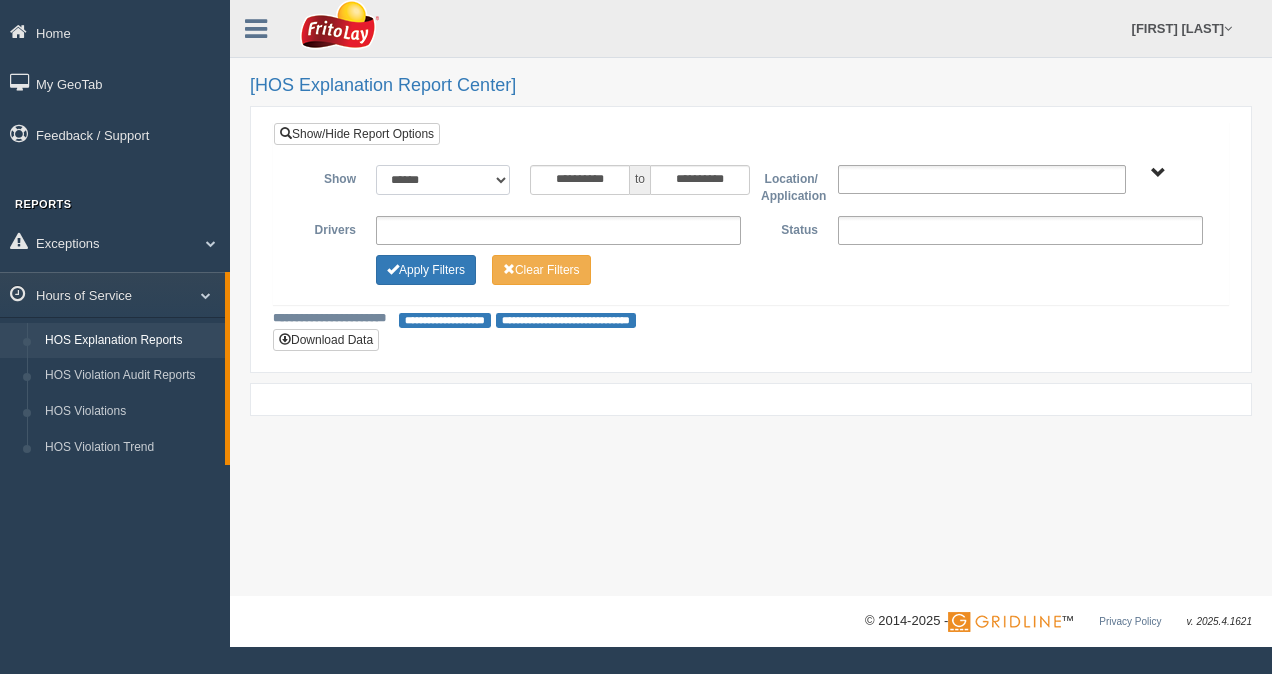 click on "**********" at bounding box center [443, 180] 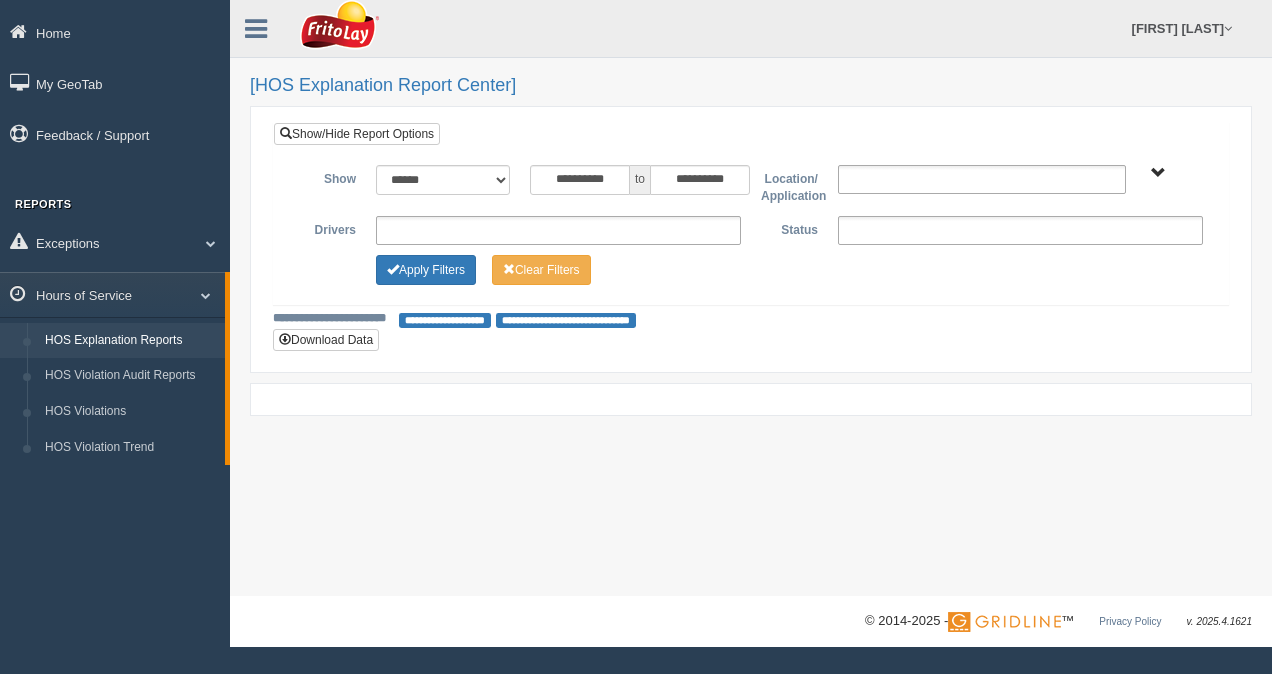 click on "**********" at bounding box center (751, 298) 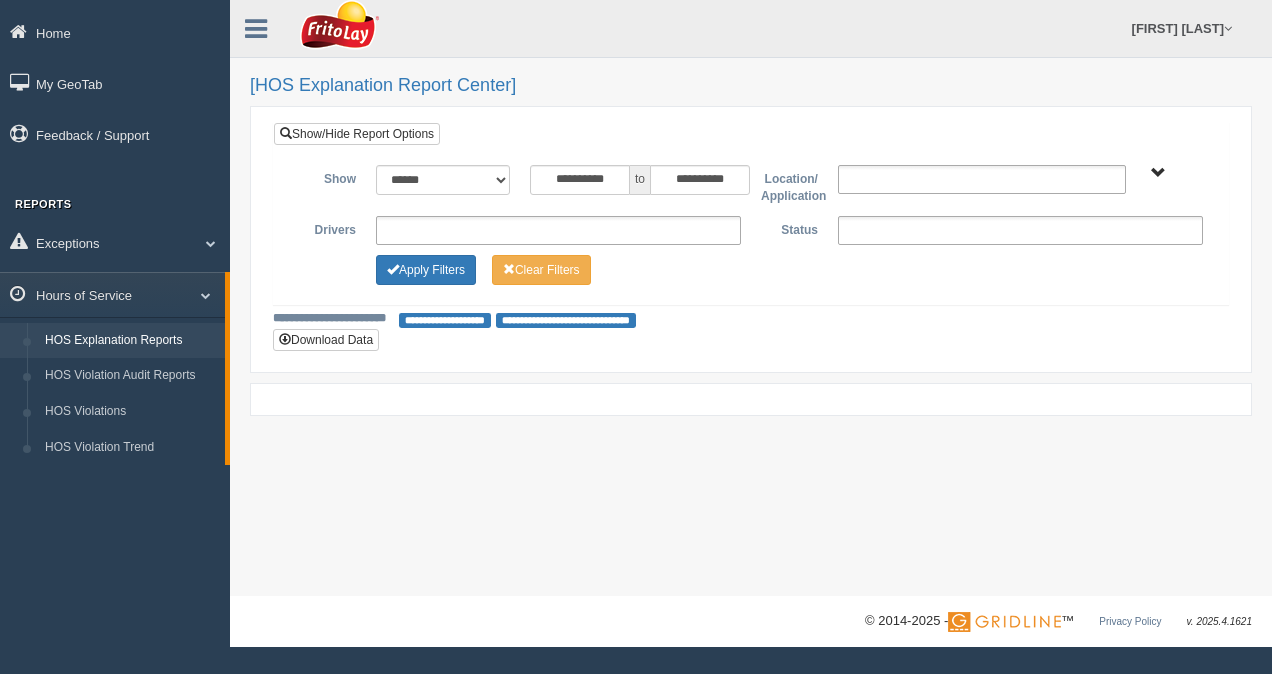 click at bounding box center (558, 230) 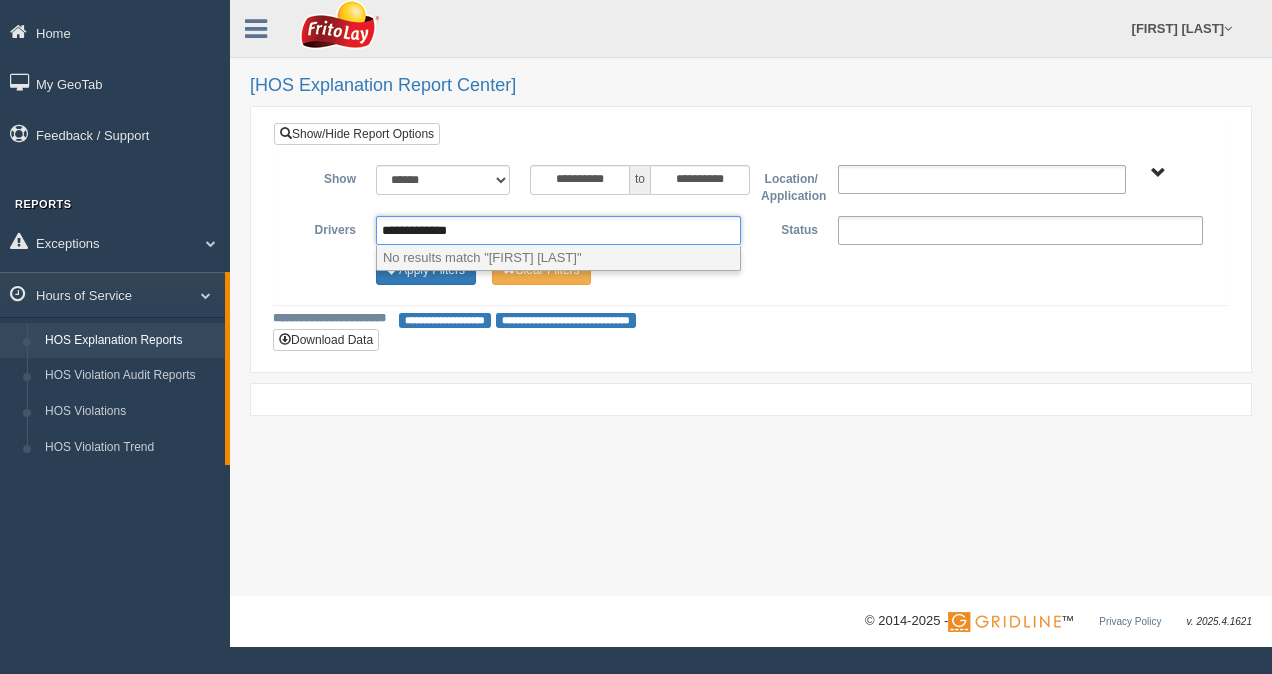 click on "**********" at bounding box center (751, 298) 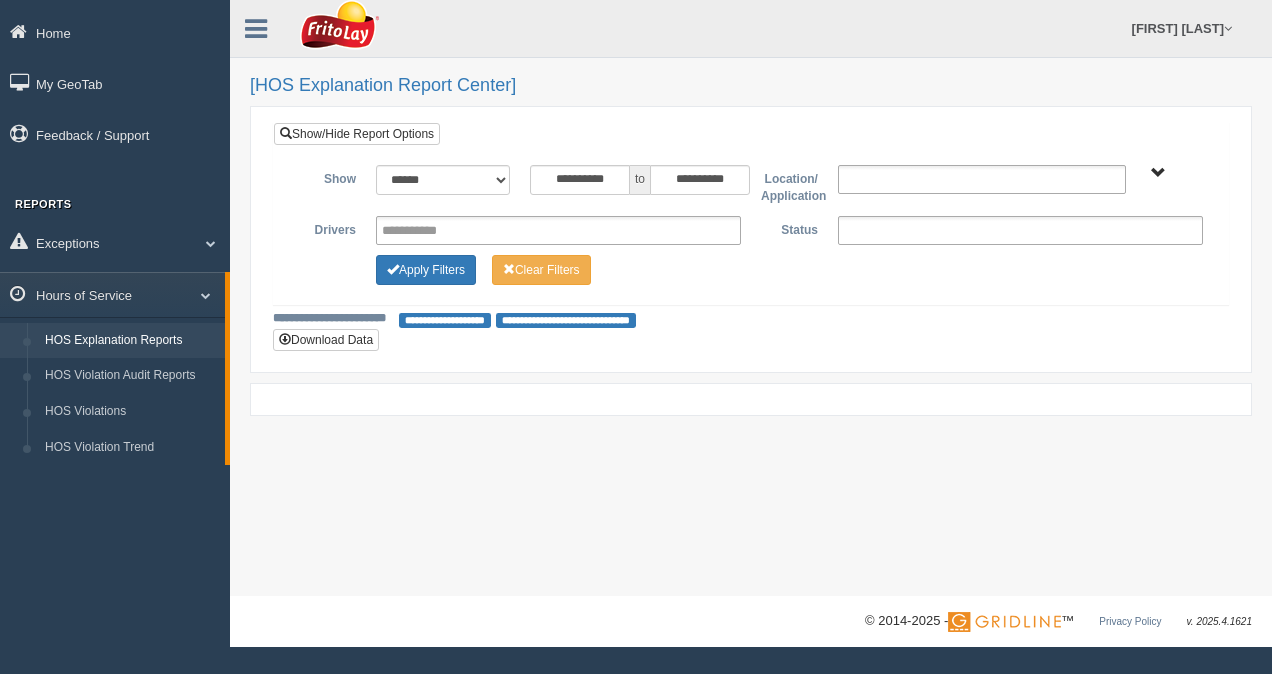 click on "**********" at bounding box center [566, 320] 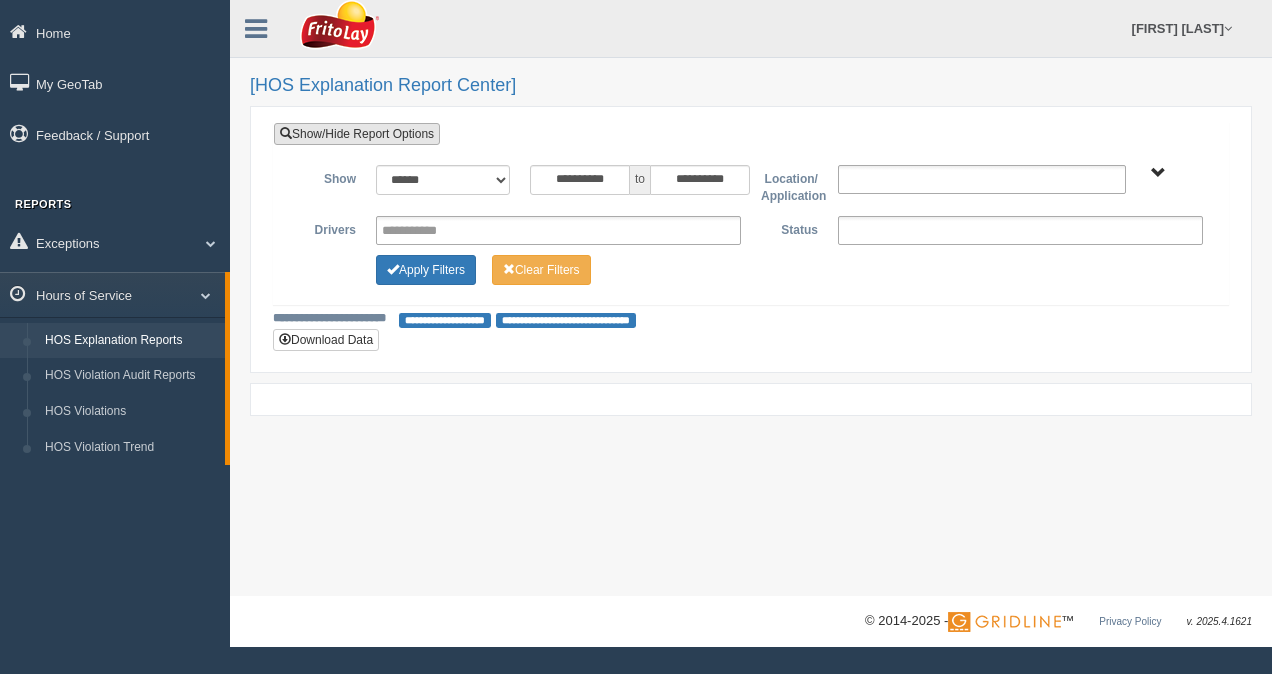 click on "Show/Hide Report Options" at bounding box center (357, 134) 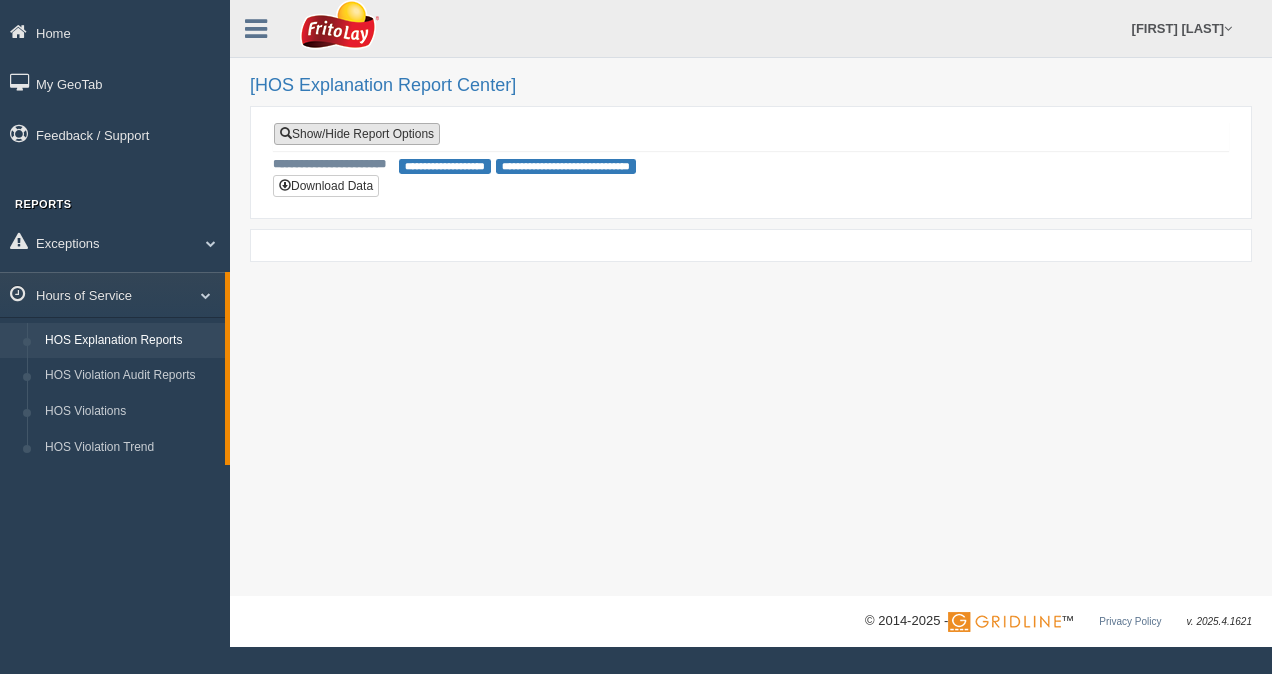 click on "Show/Hide Report Options" at bounding box center [357, 134] 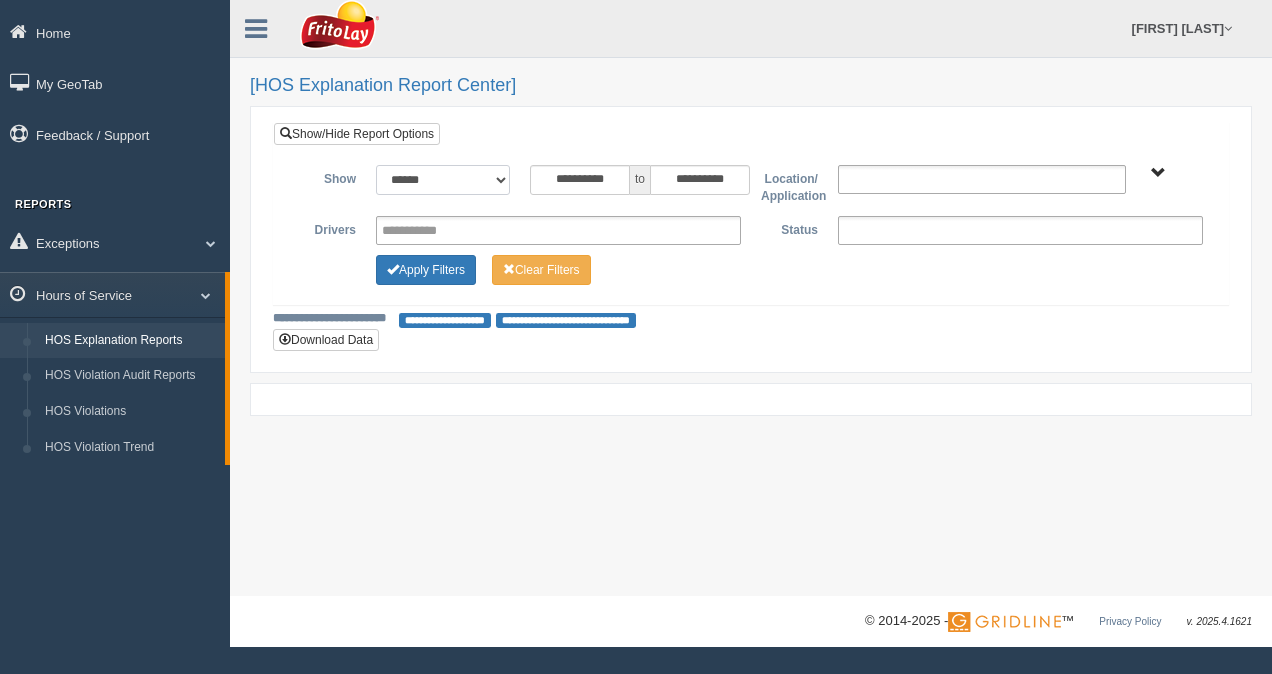 click on "**********" at bounding box center [443, 180] 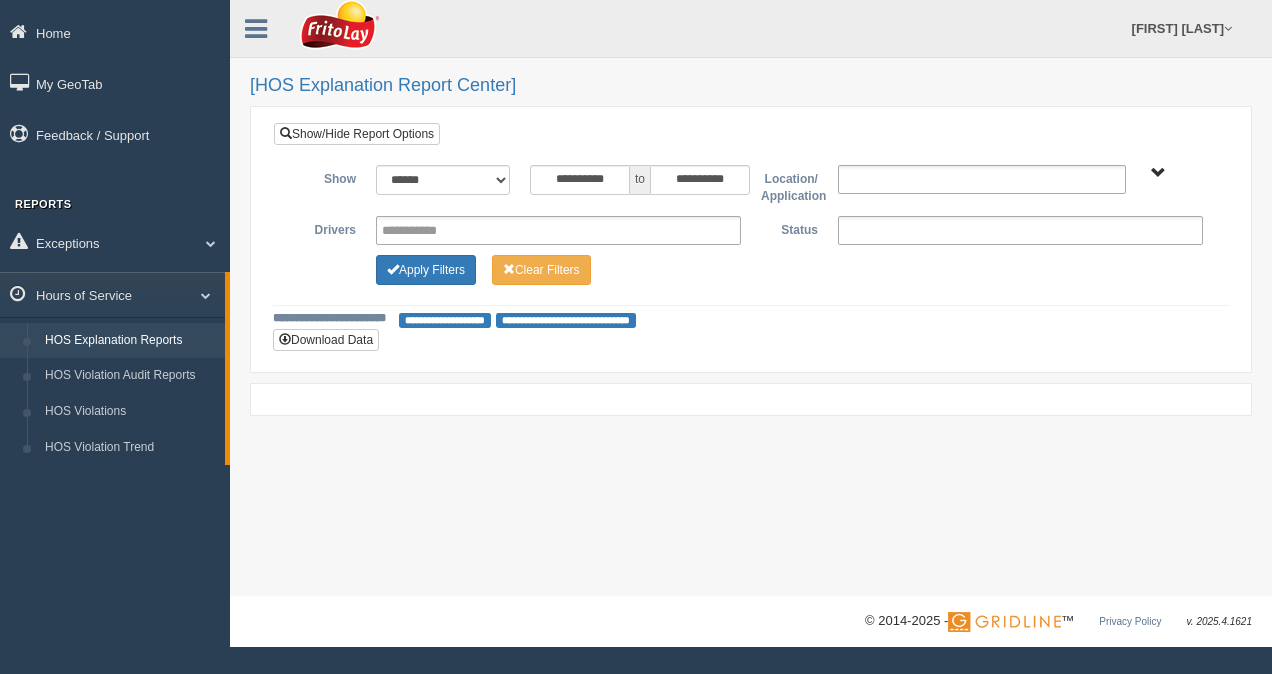click on "**********" at bounding box center (751, 298) 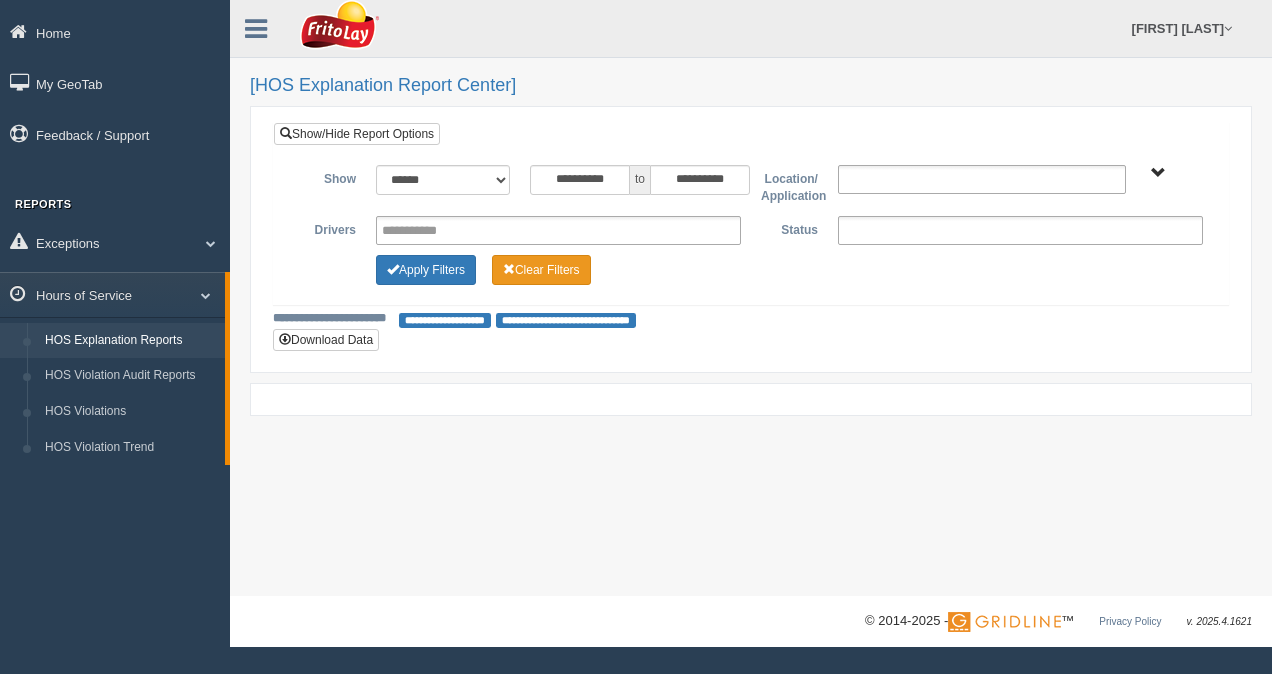 click on "Clear Filters" at bounding box center (541, 270) 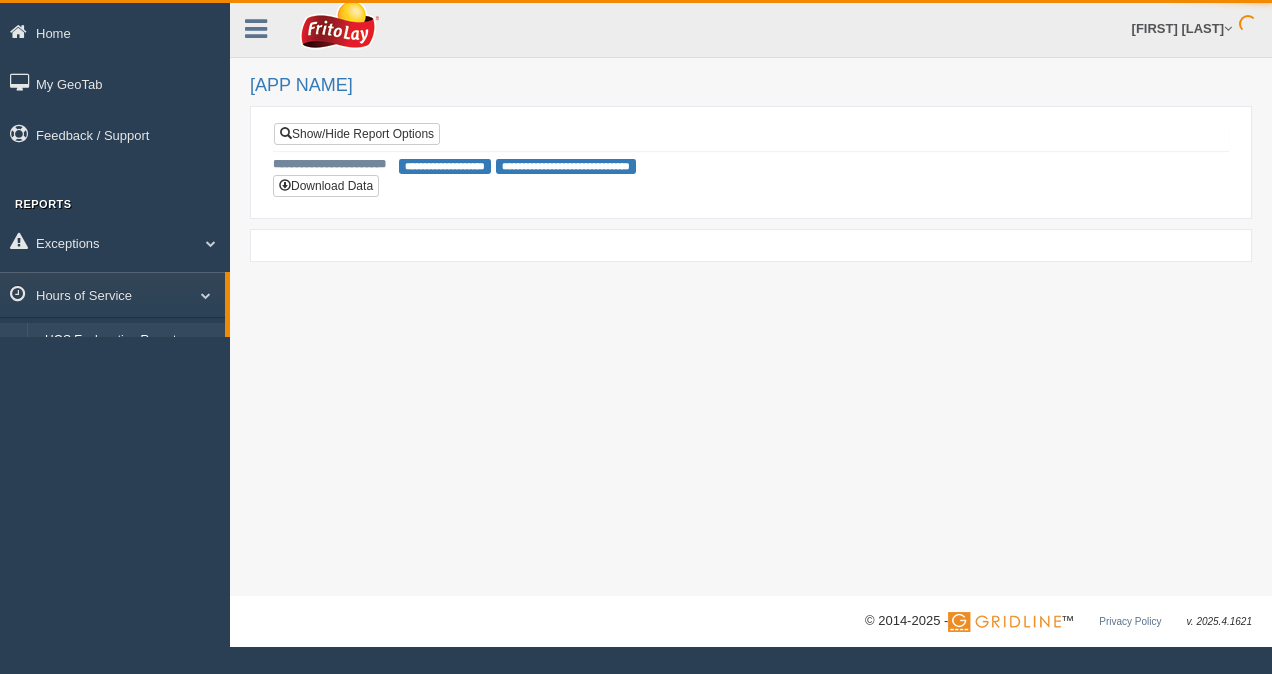 scroll, scrollTop: 0, scrollLeft: 0, axis: both 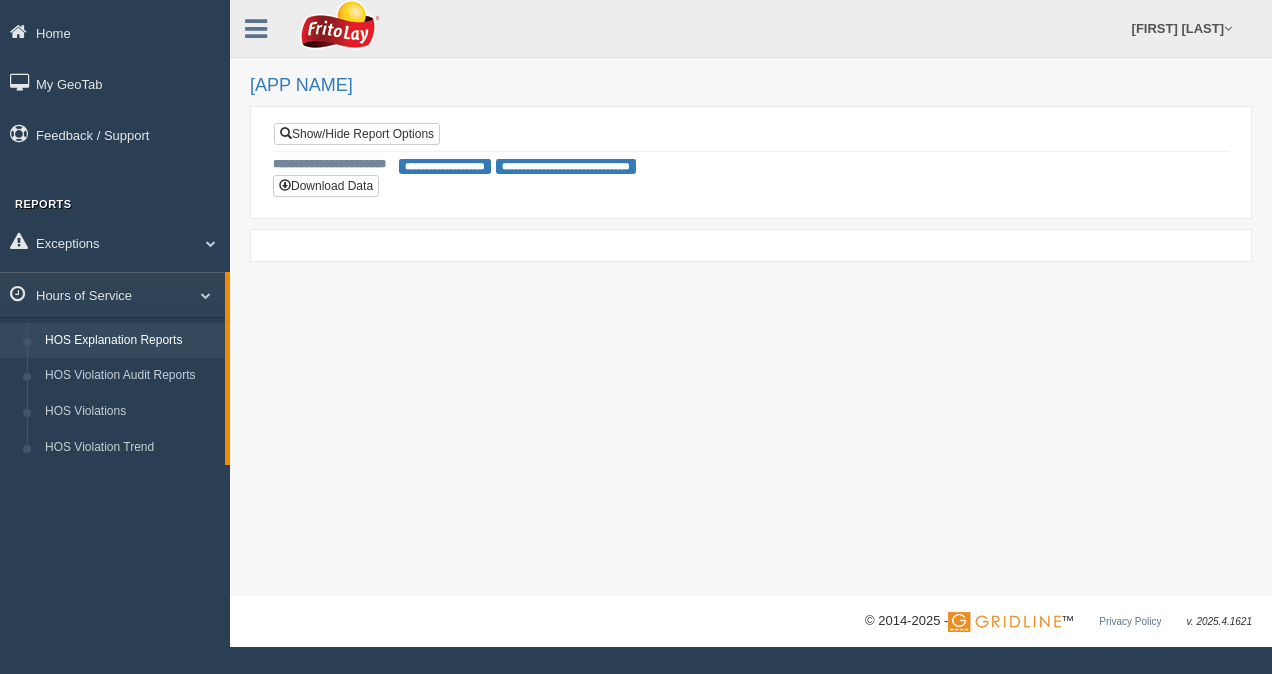 click on "**********" at bounding box center [445, 166] 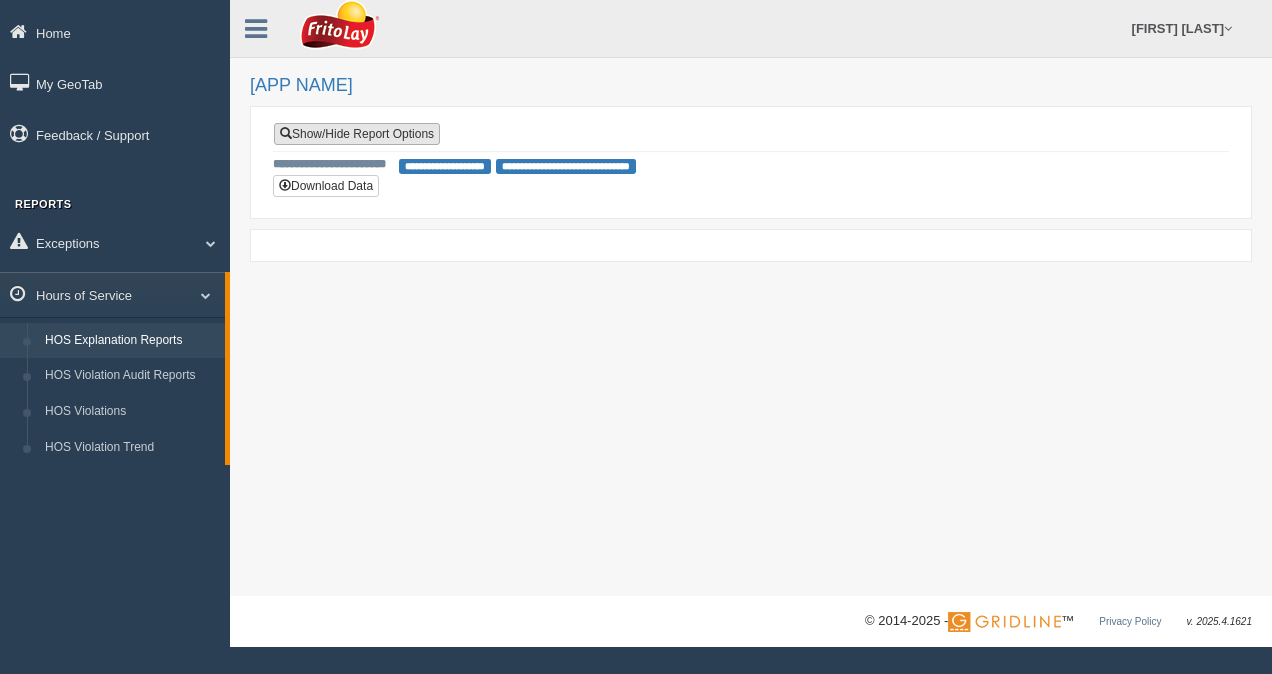 click on "Show/Hide Report Options" at bounding box center (357, 134) 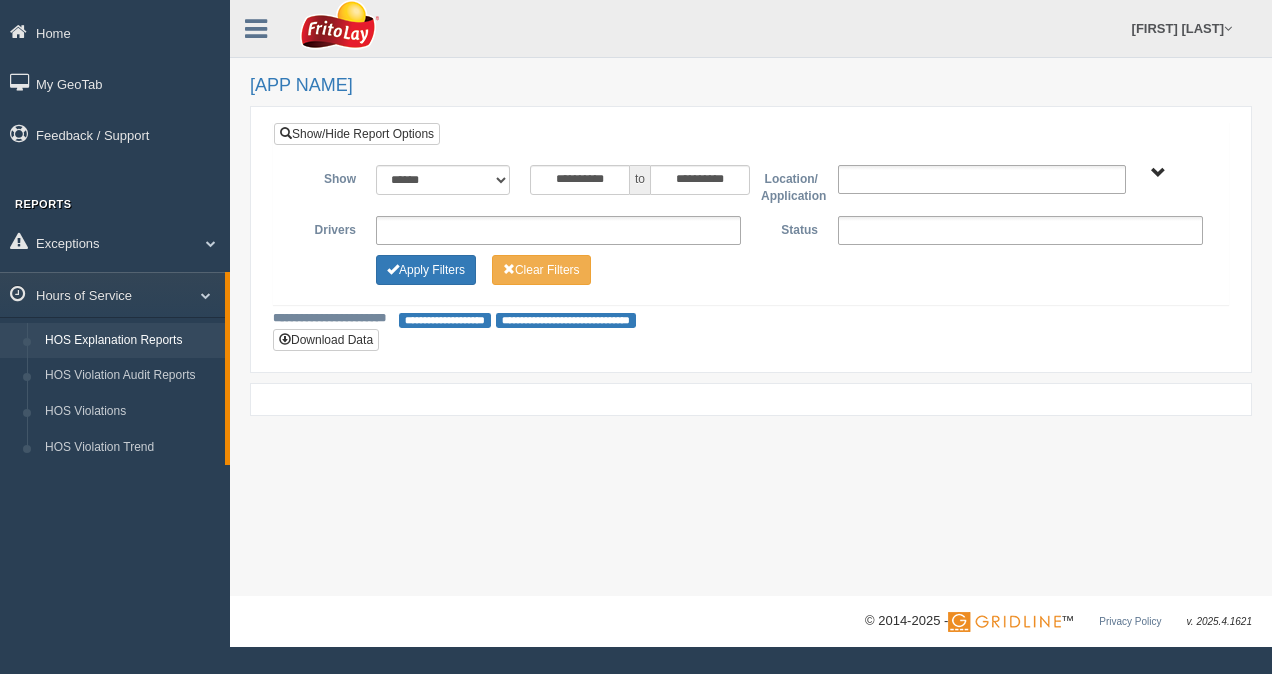 click at bounding box center [982, 179] 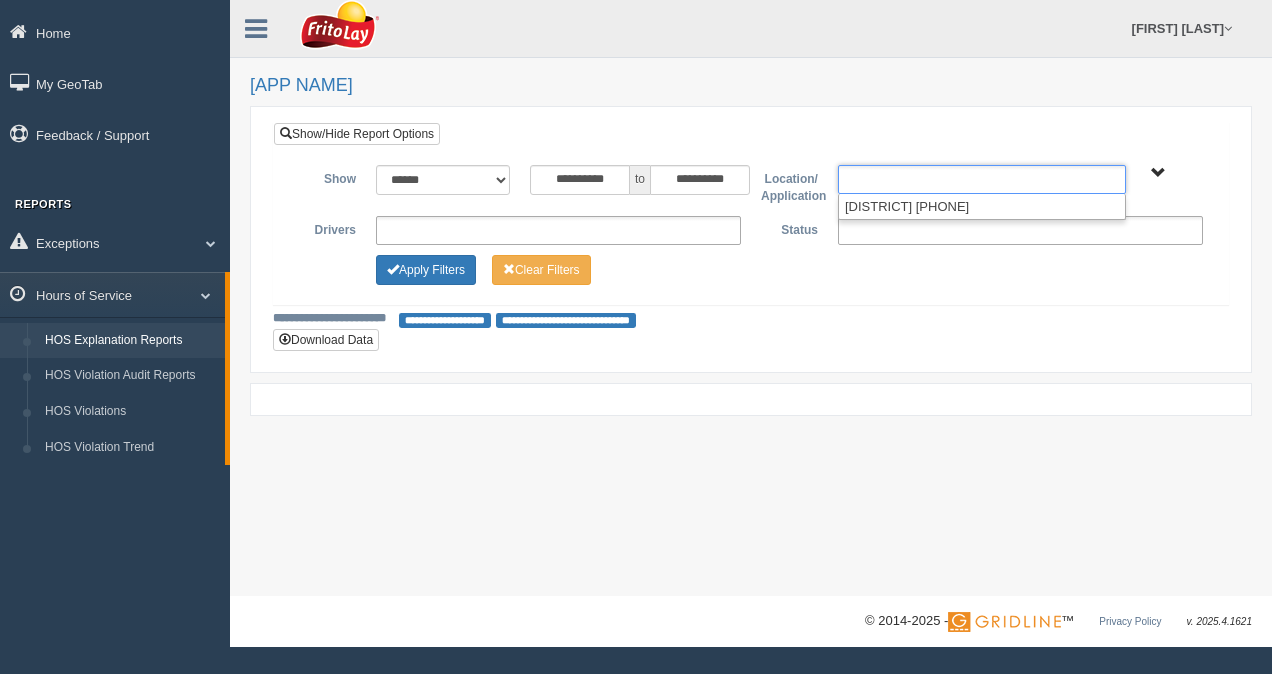 click on "[TRICOUNTYDISTRICT] [PHONE]" at bounding box center (1158, 173) 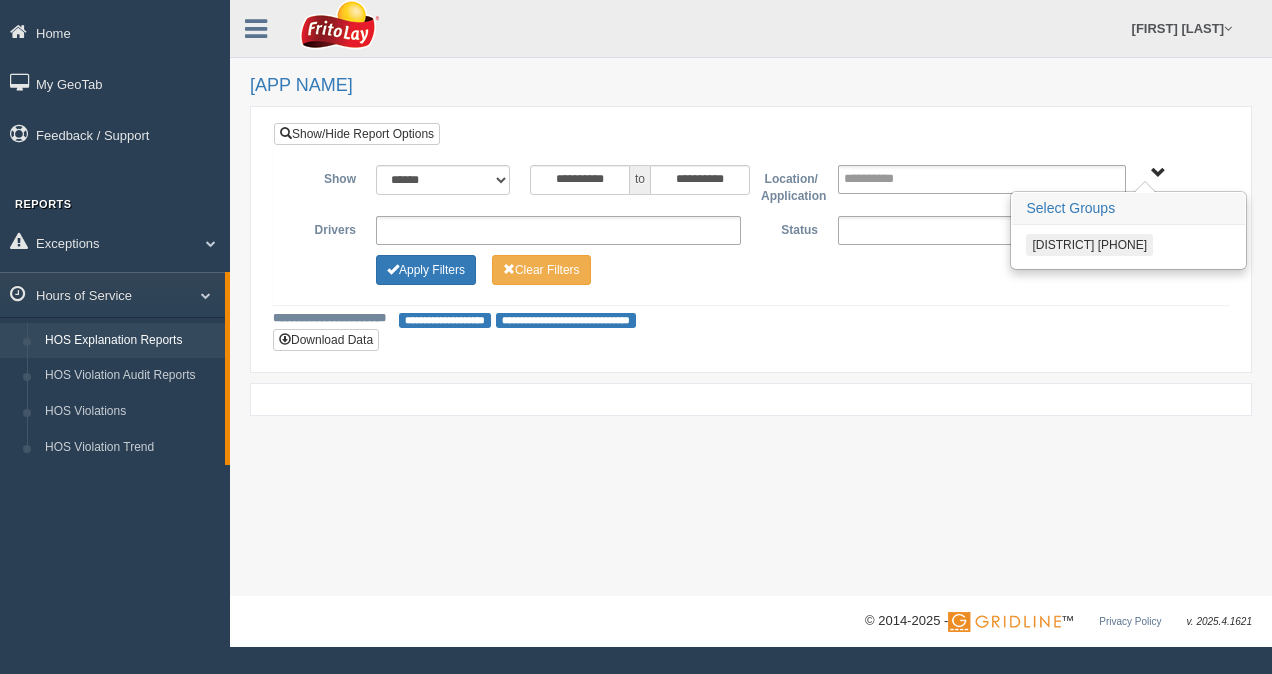 click on "Select Groups" at bounding box center (1128, 209) 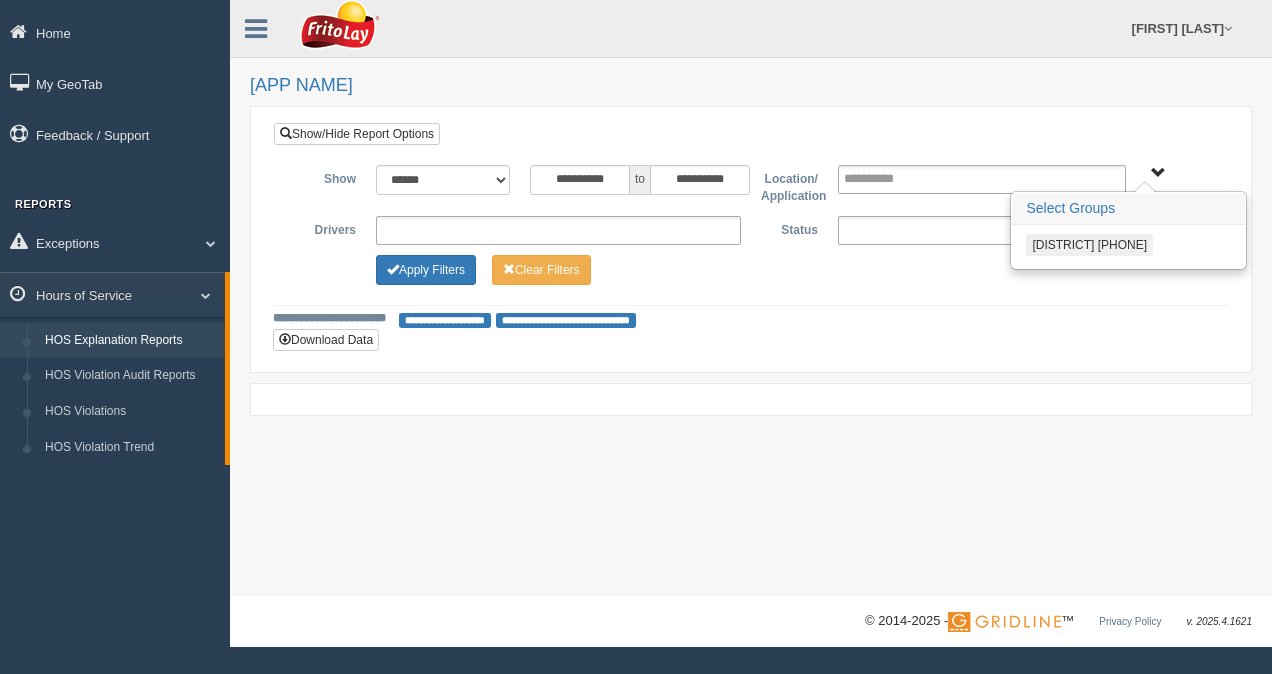 click on "TRICOUNTYDISTRICT [PHONE]" at bounding box center (1089, 245) 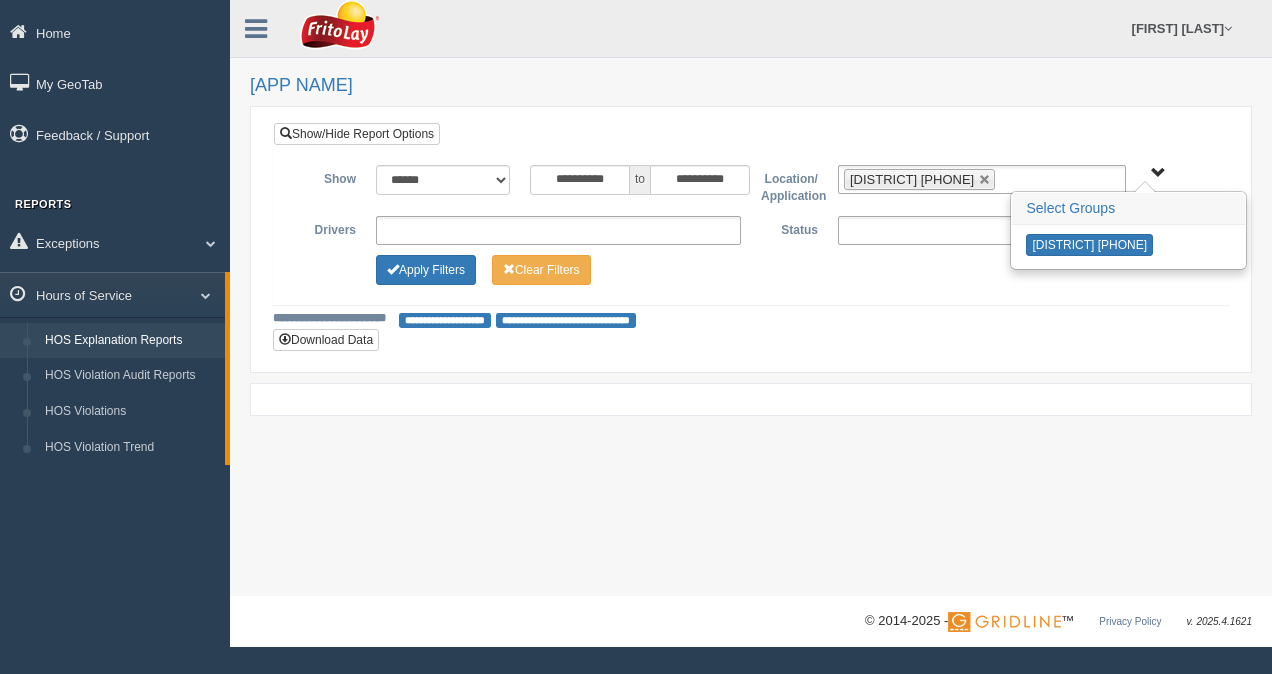 click at bounding box center [1020, 230] 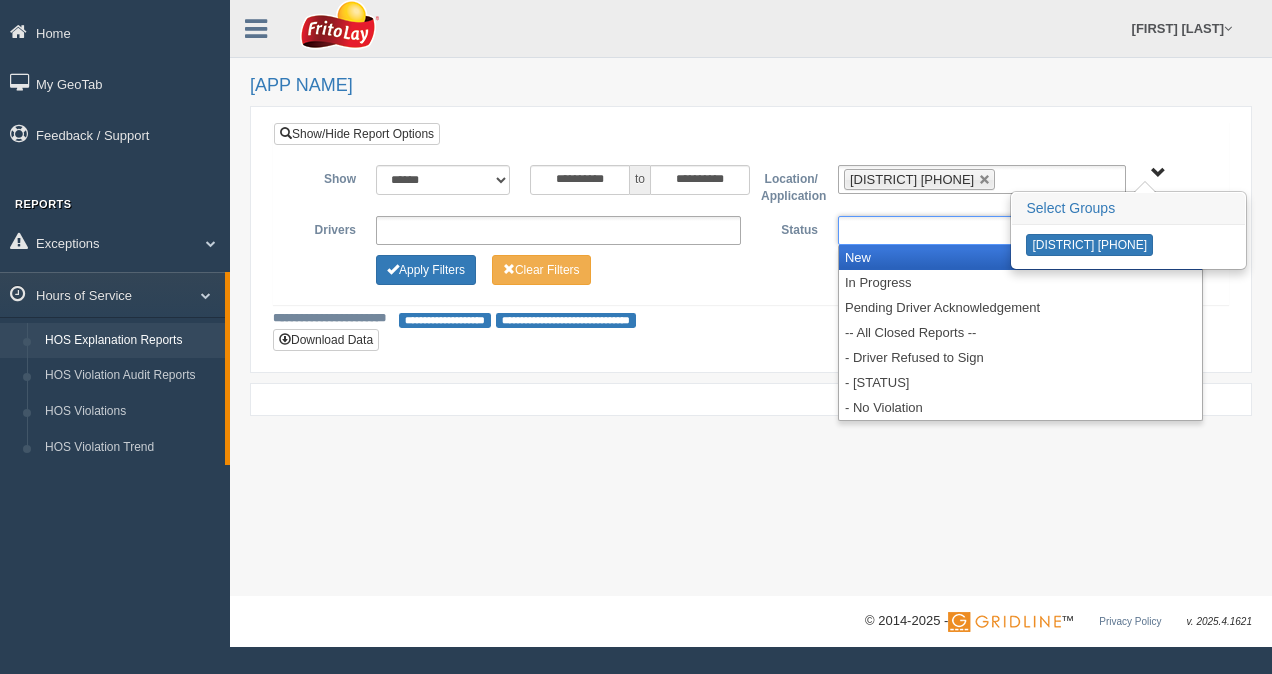 click on "TRICOUNTYDISTRICT [PHONE]" at bounding box center [919, 179] 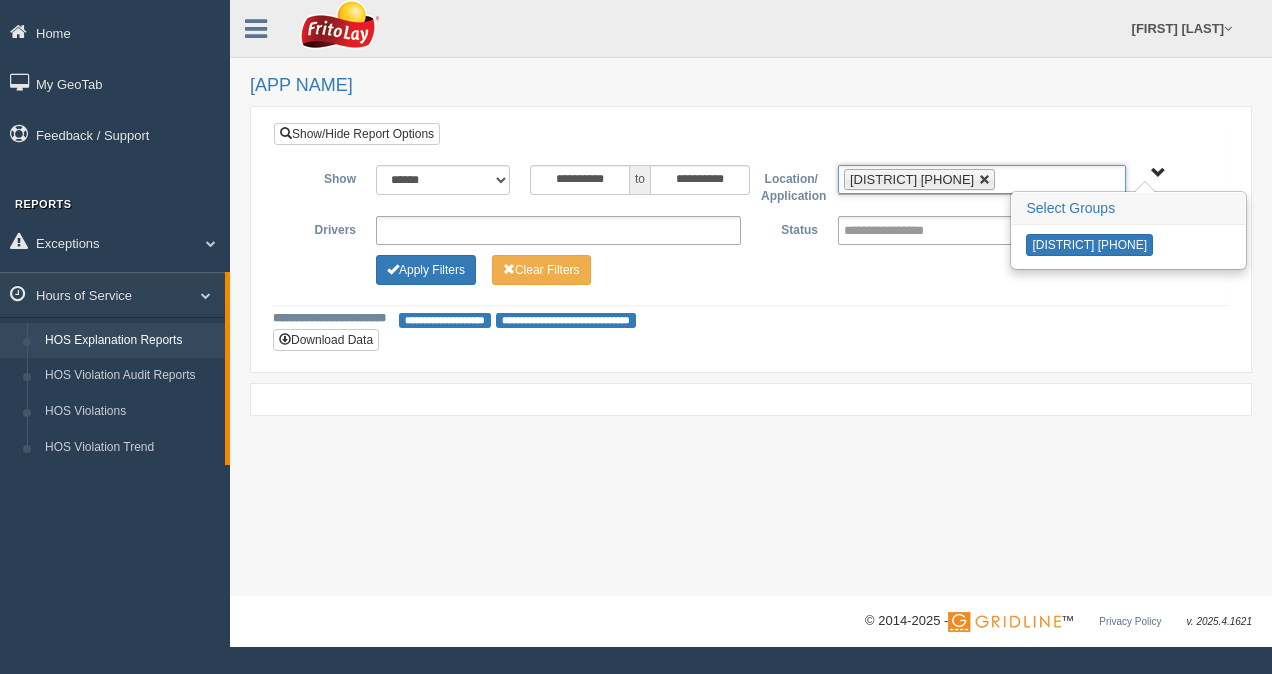 click at bounding box center [985, 180] 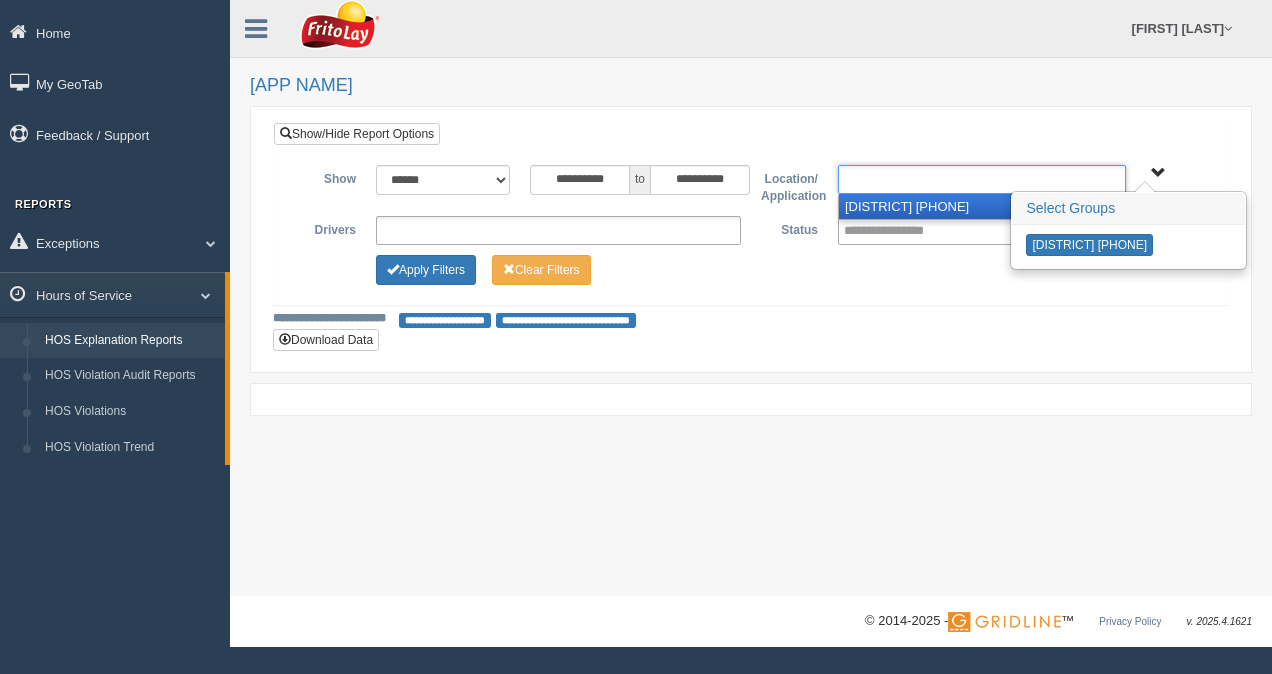 click on "**********" at bounding box center (751, 298) 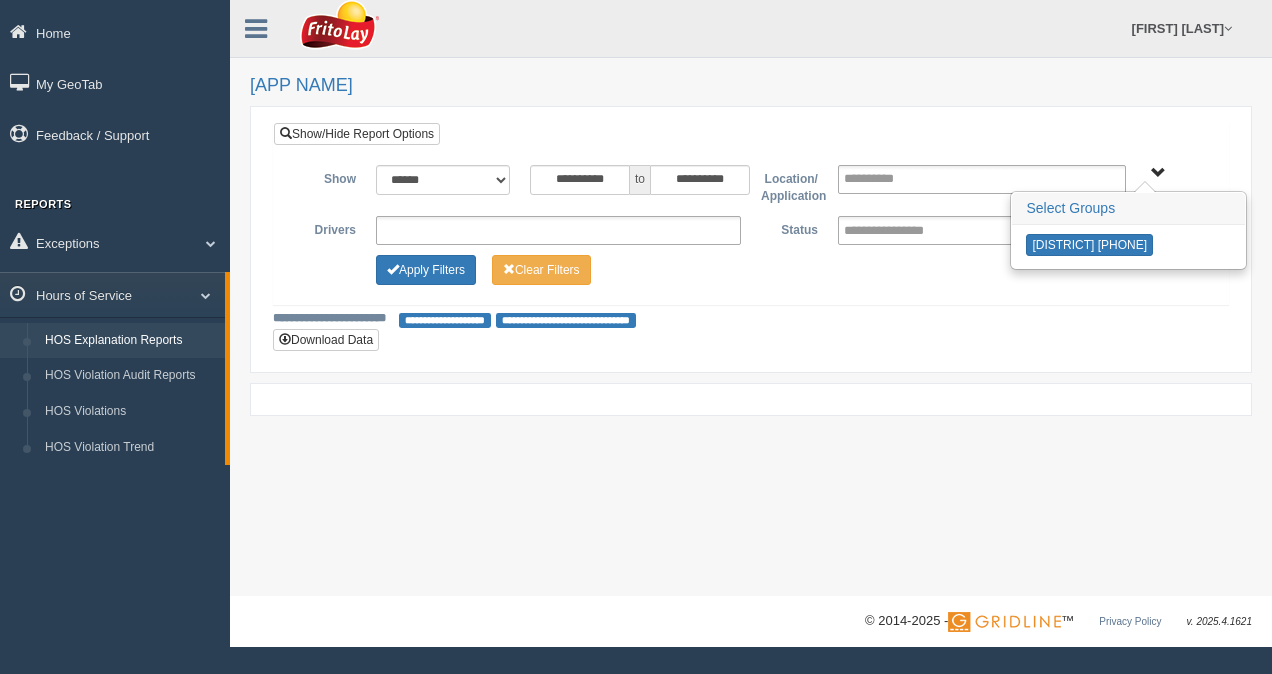 click on "**********" at bounding box center (751, 298) 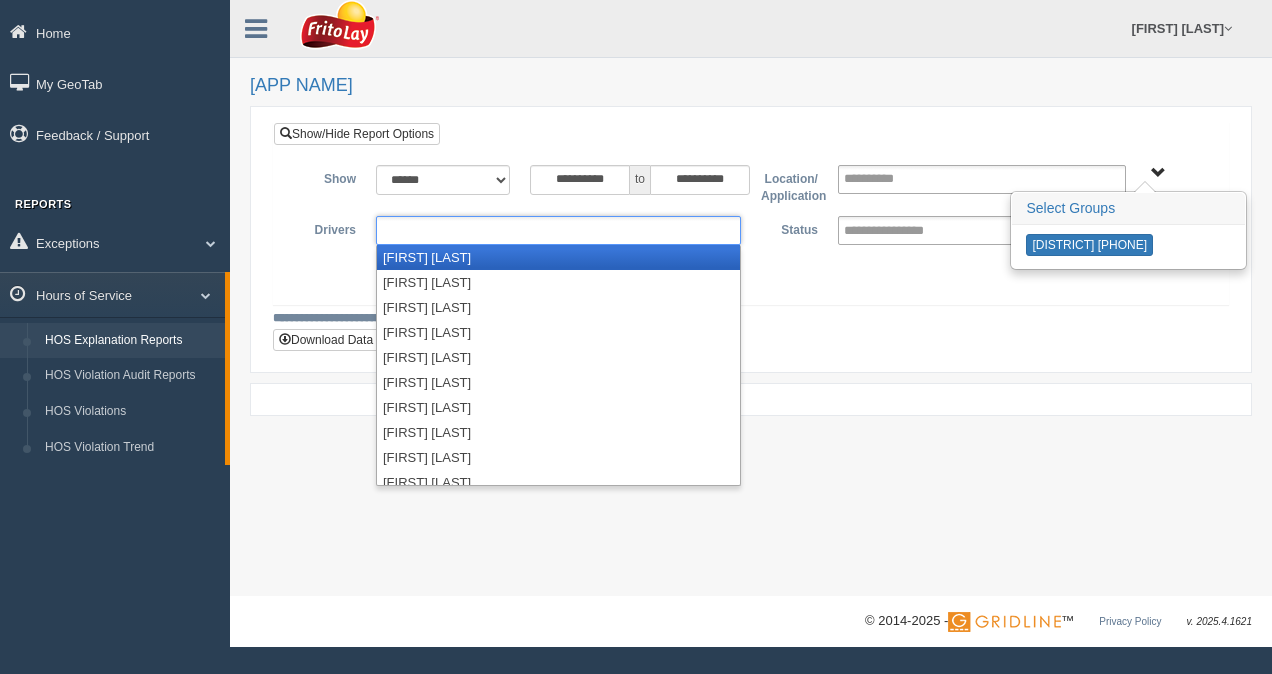 click at bounding box center [558, 230] 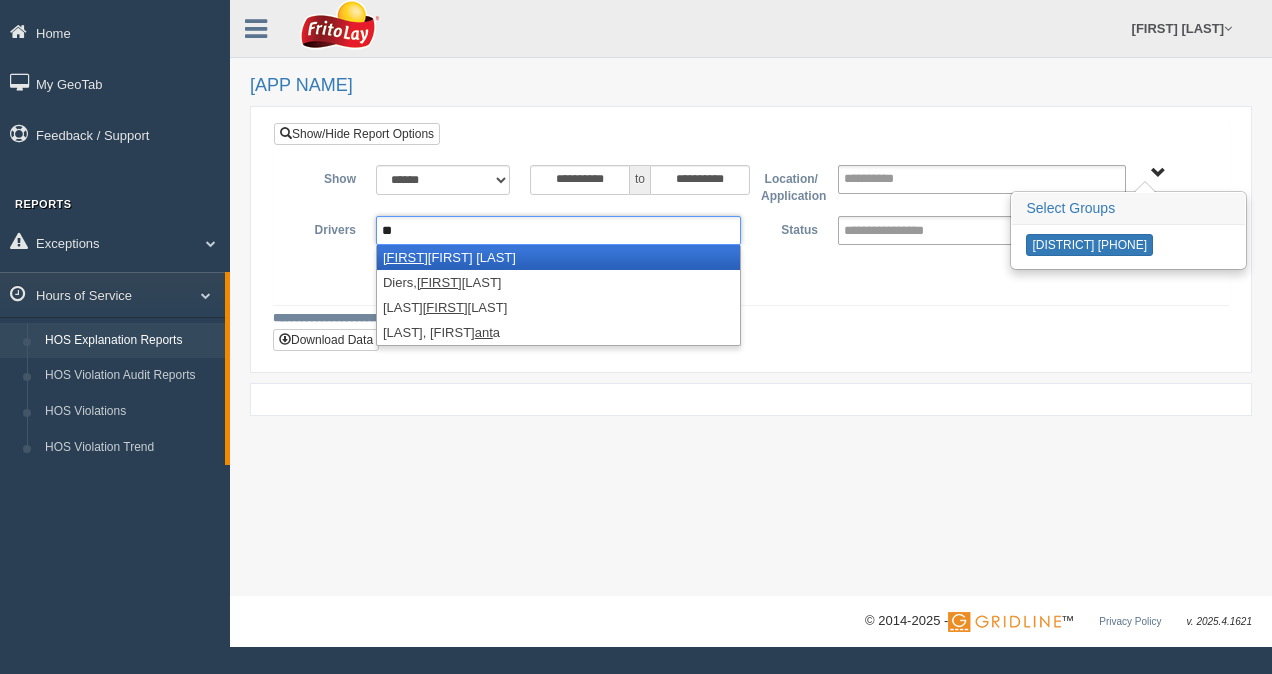 type on "*" 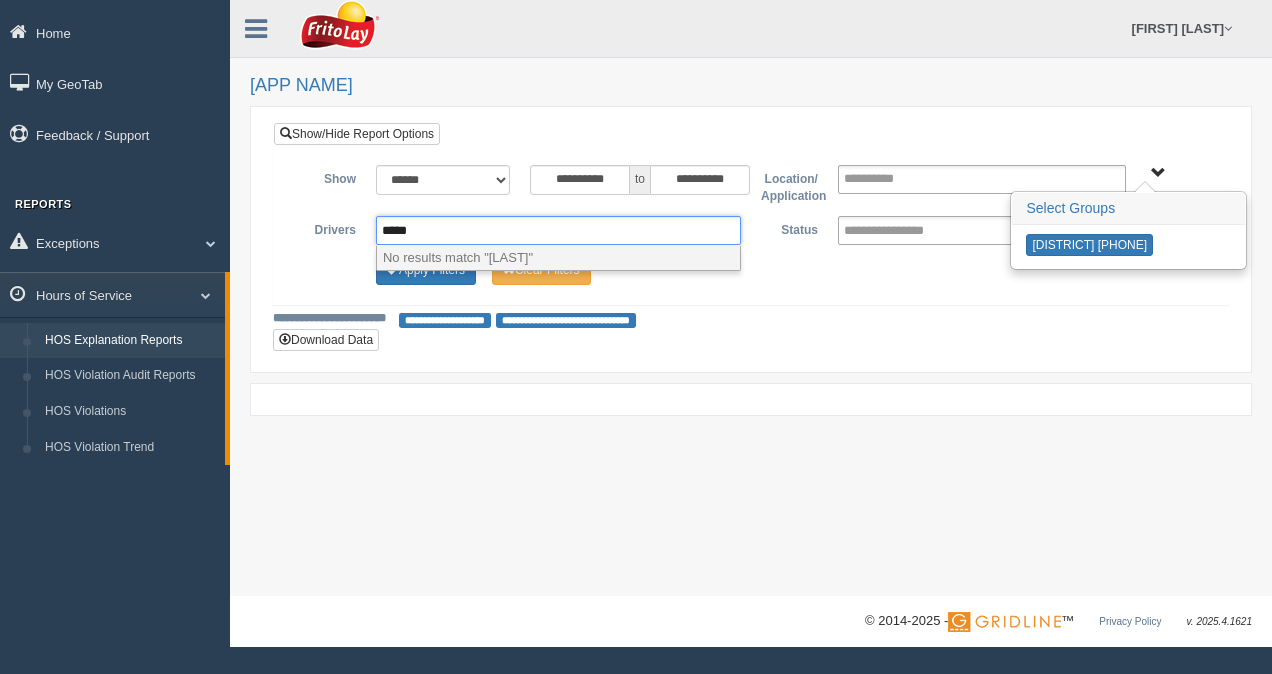 type on "**********" 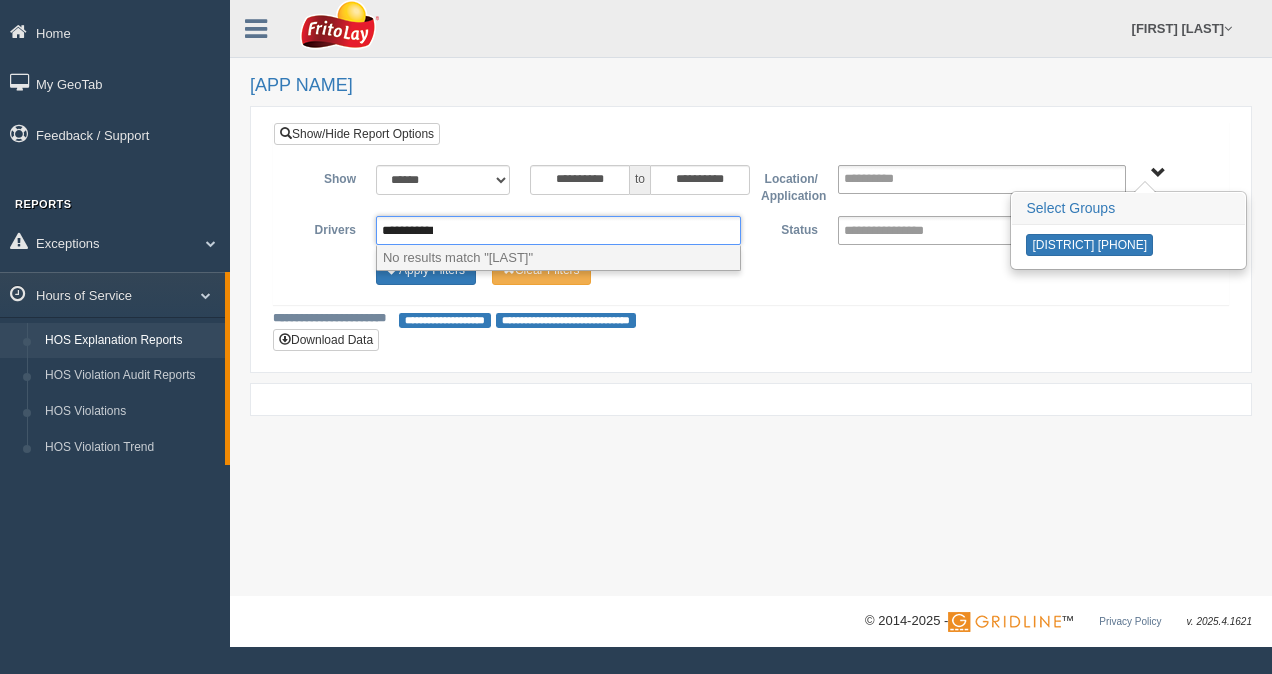 click on "**********" at bounding box center [751, 298] 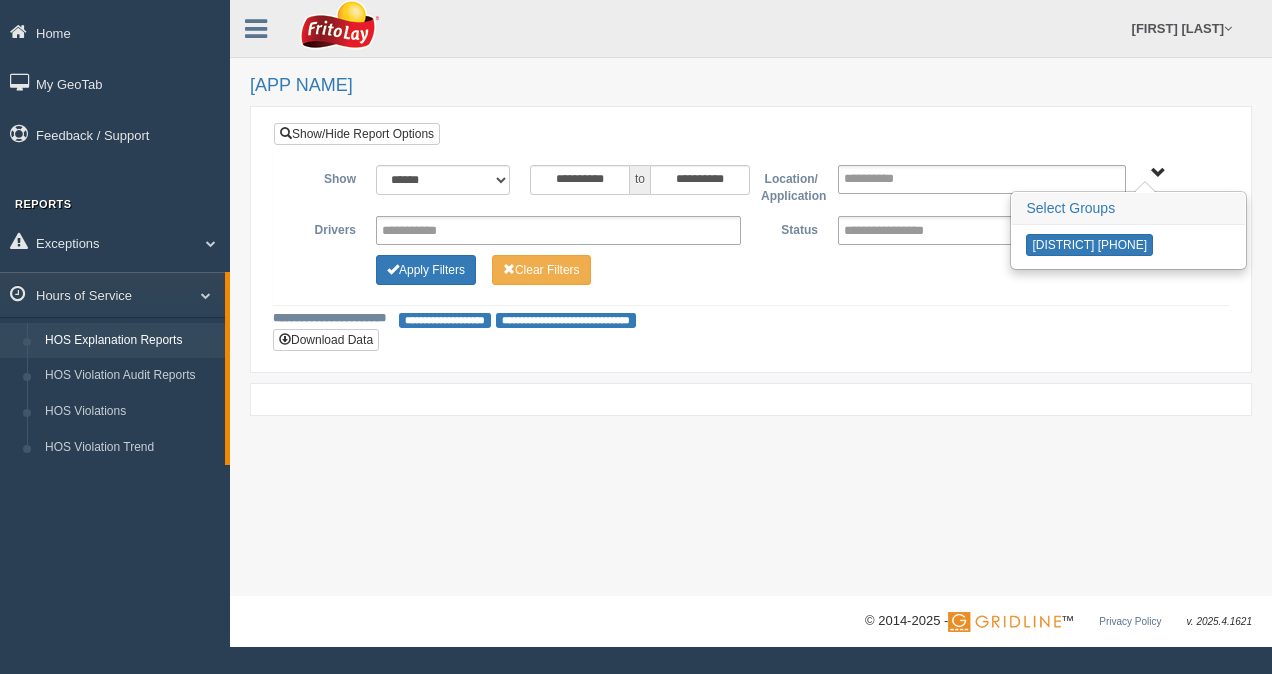 click at bounding box center (1145, 186) 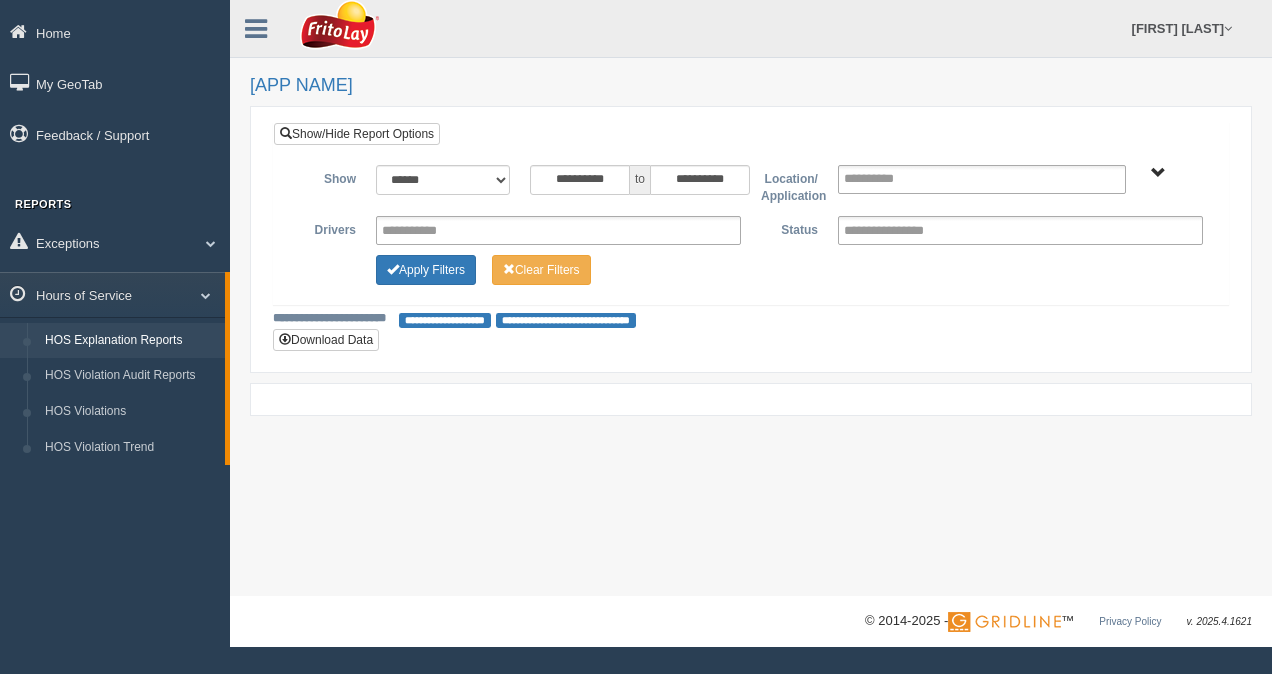 type 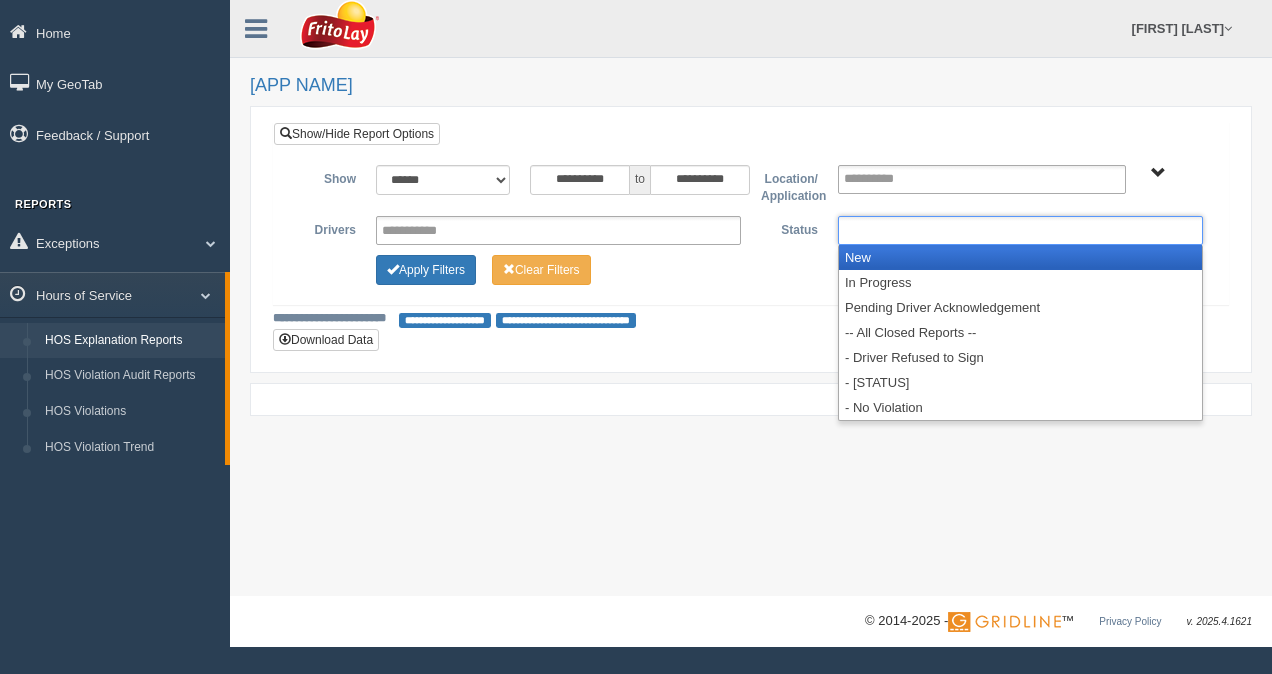 click at bounding box center (906, 230) 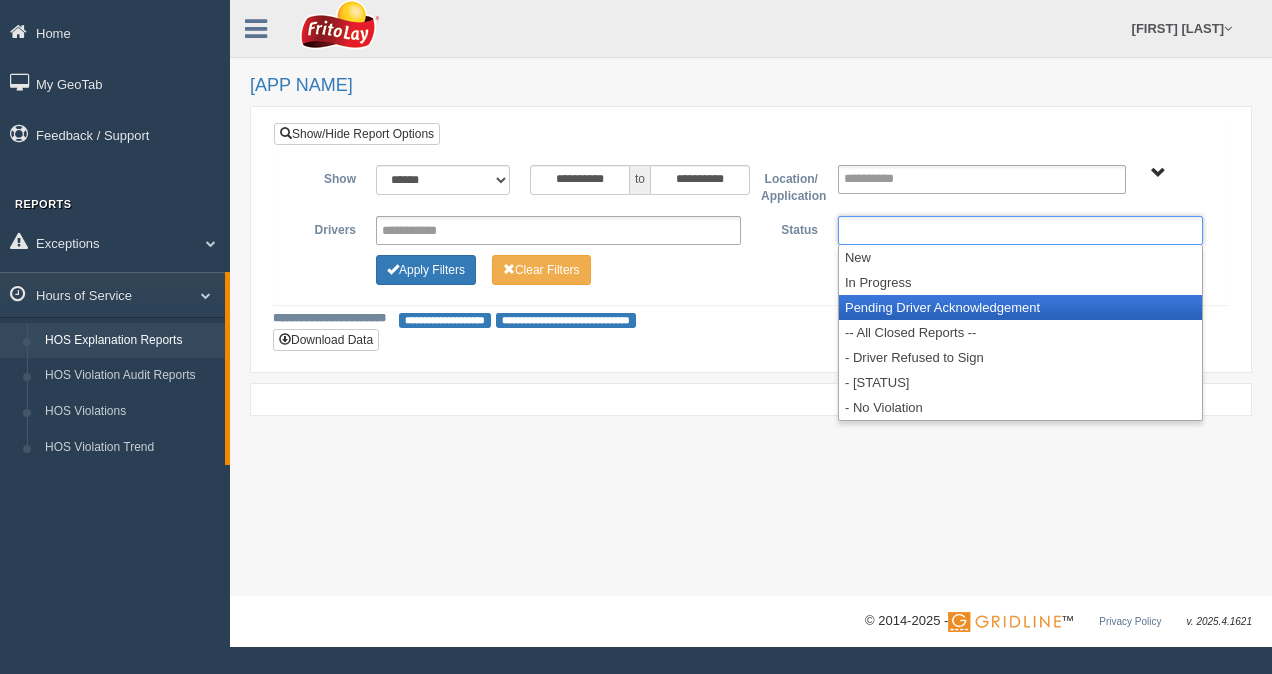 click on "Pending Driver Acknowledgement" at bounding box center (1020, 307) 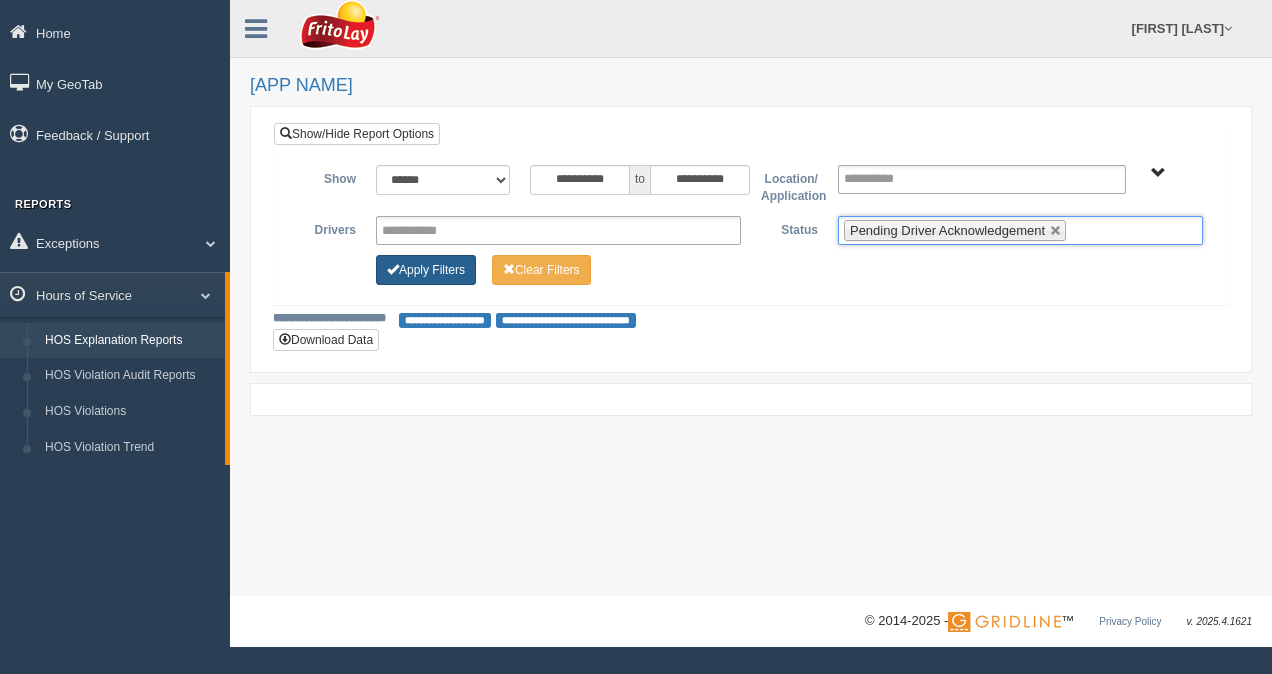 click on "Apply Filters" at bounding box center [426, 270] 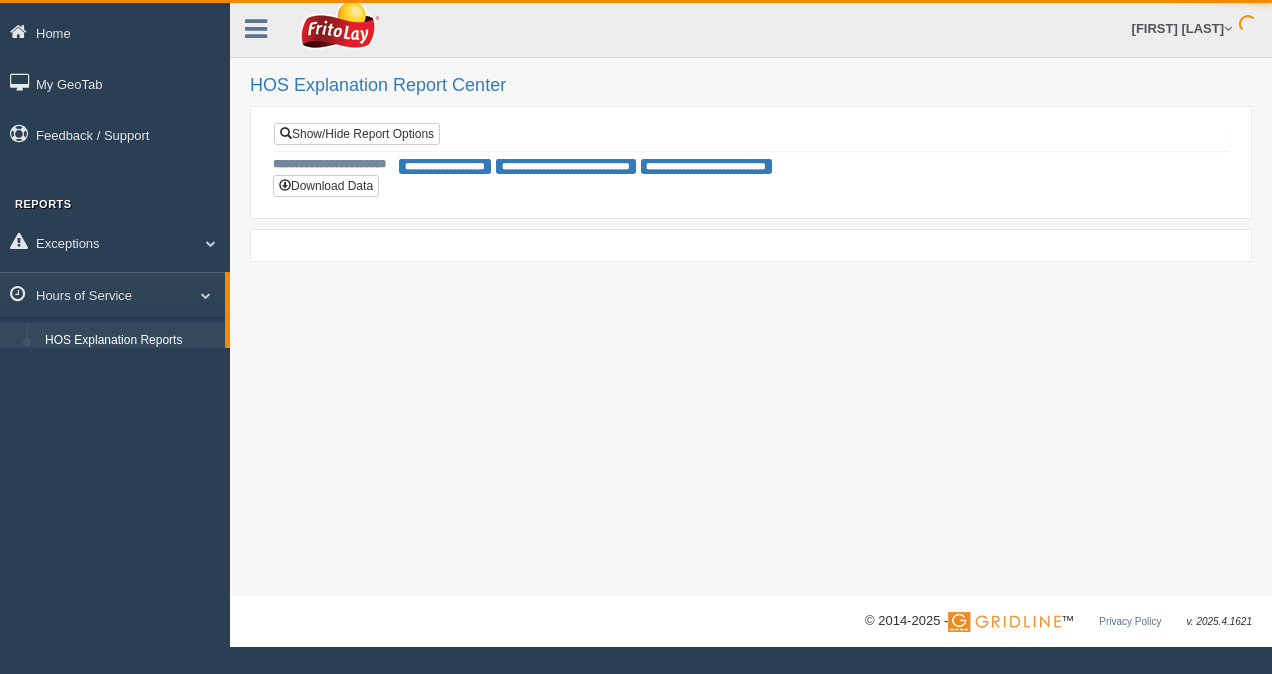 scroll, scrollTop: 0, scrollLeft: 0, axis: both 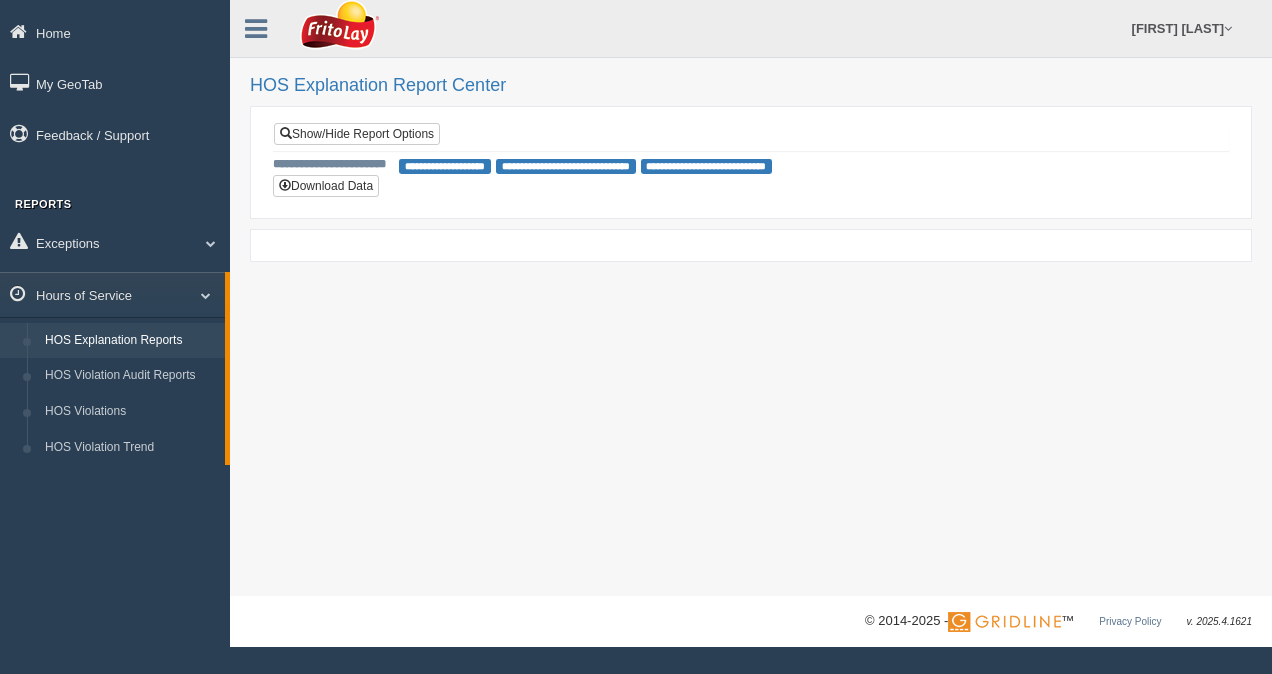 click on "**********" at bounding box center [707, 166] 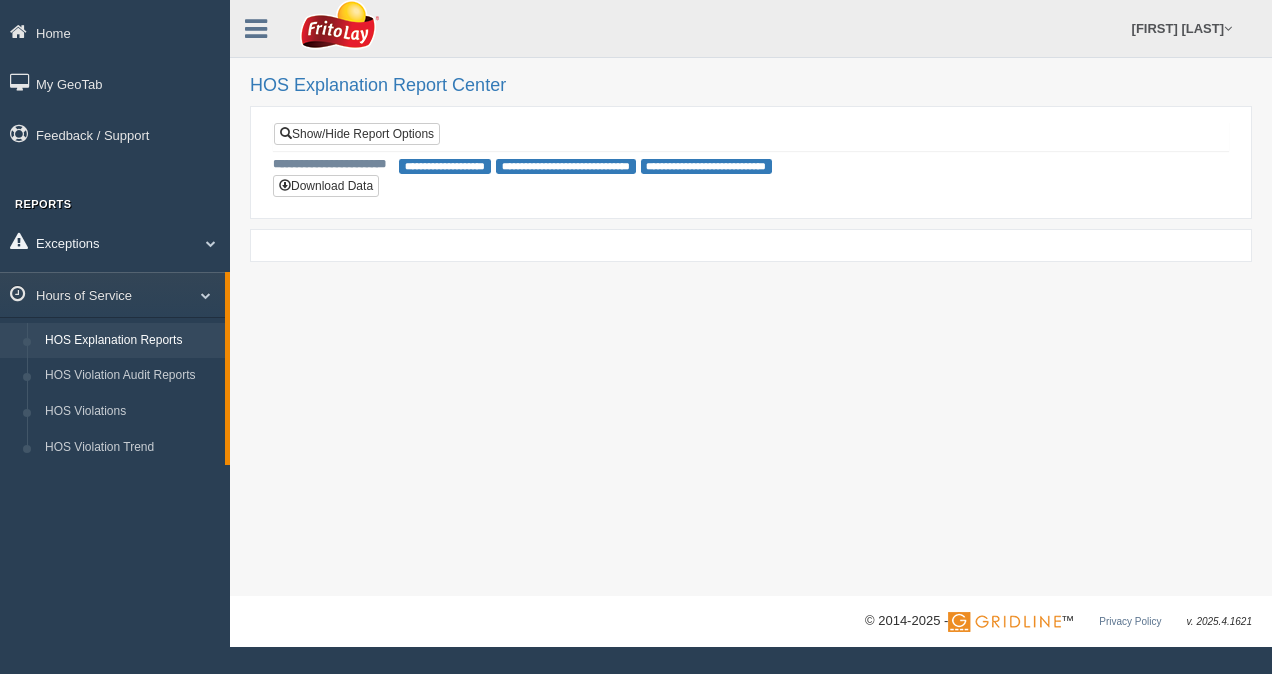 click on "Exceptions" at bounding box center [115, 242] 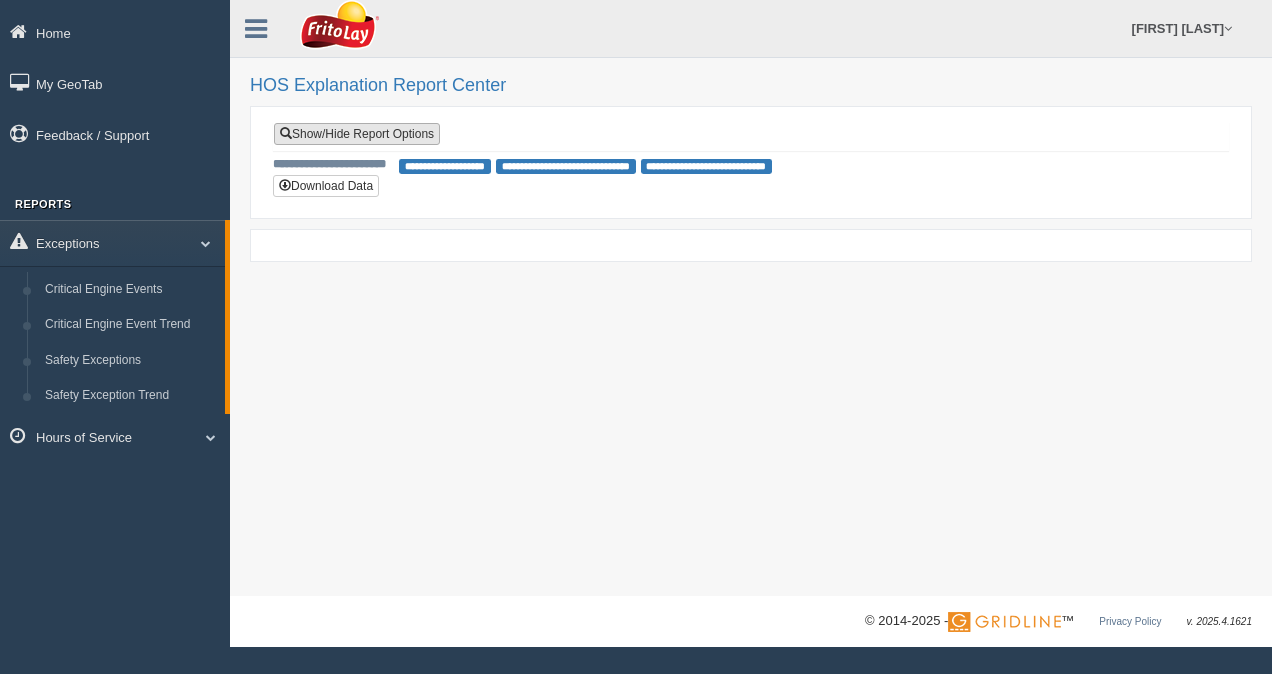click on "Show/Hide Report Options" at bounding box center (357, 134) 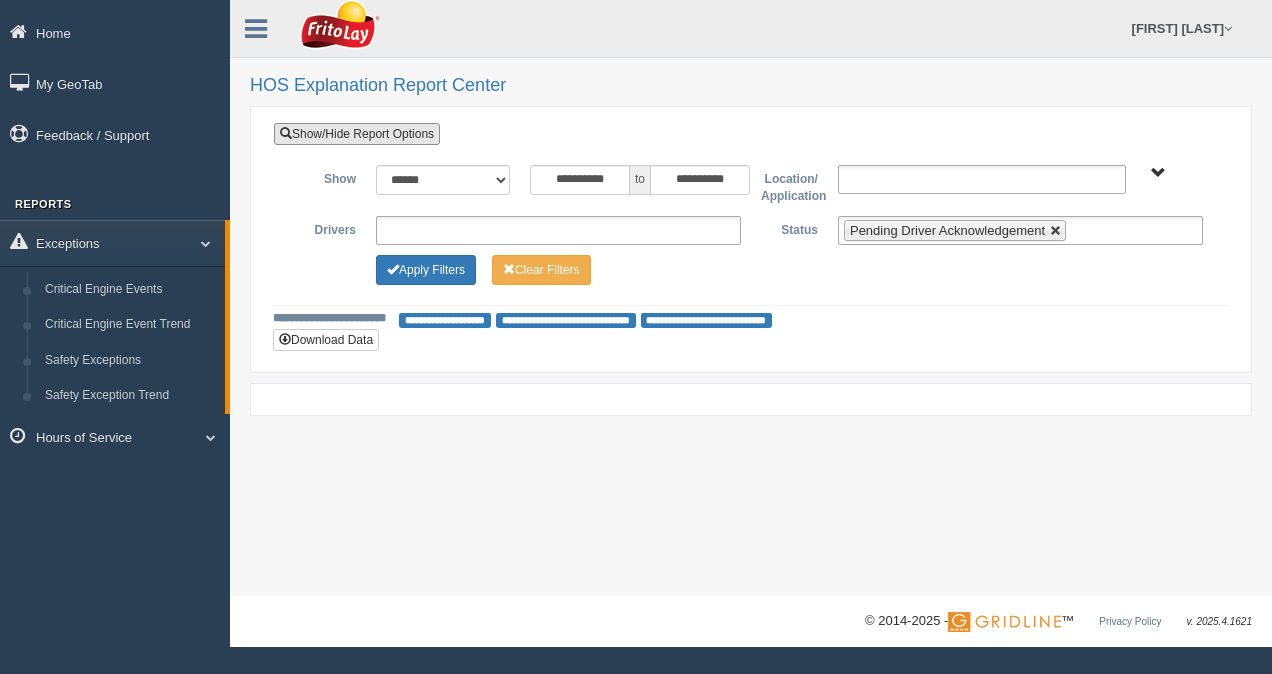 click at bounding box center (1056, 231) 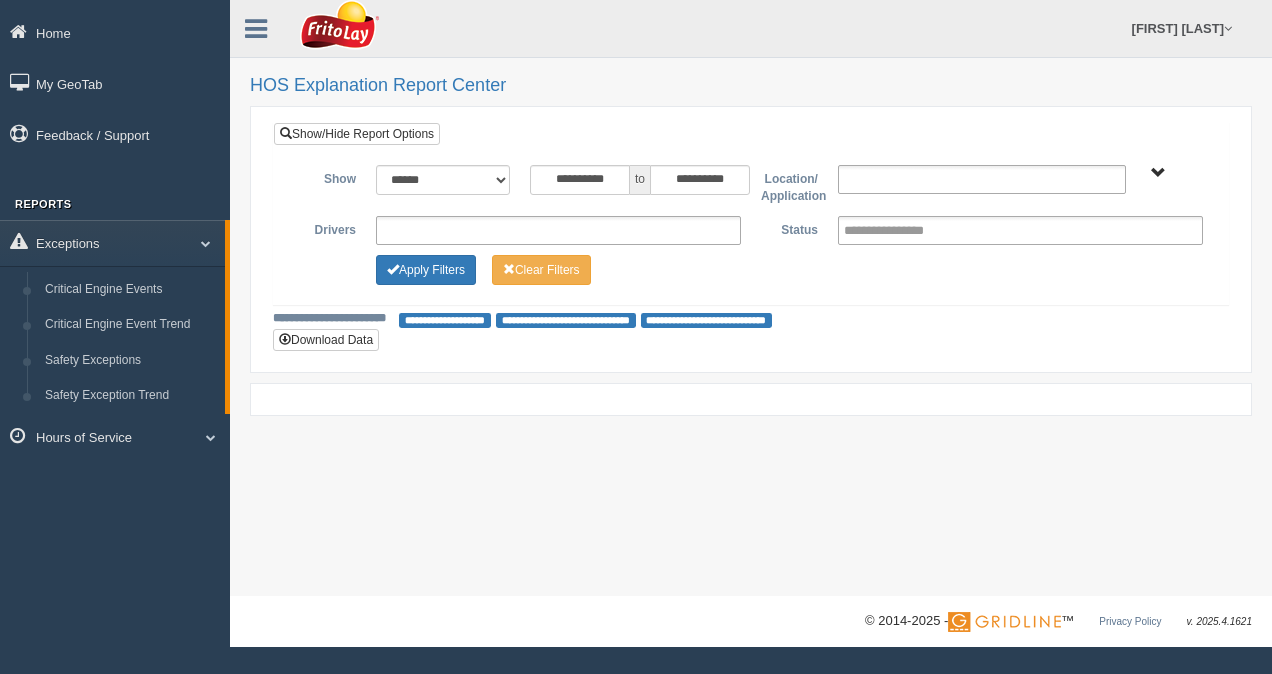 click on "TRICOUNTYDISTRICT [PHONE]" at bounding box center [1158, 173] 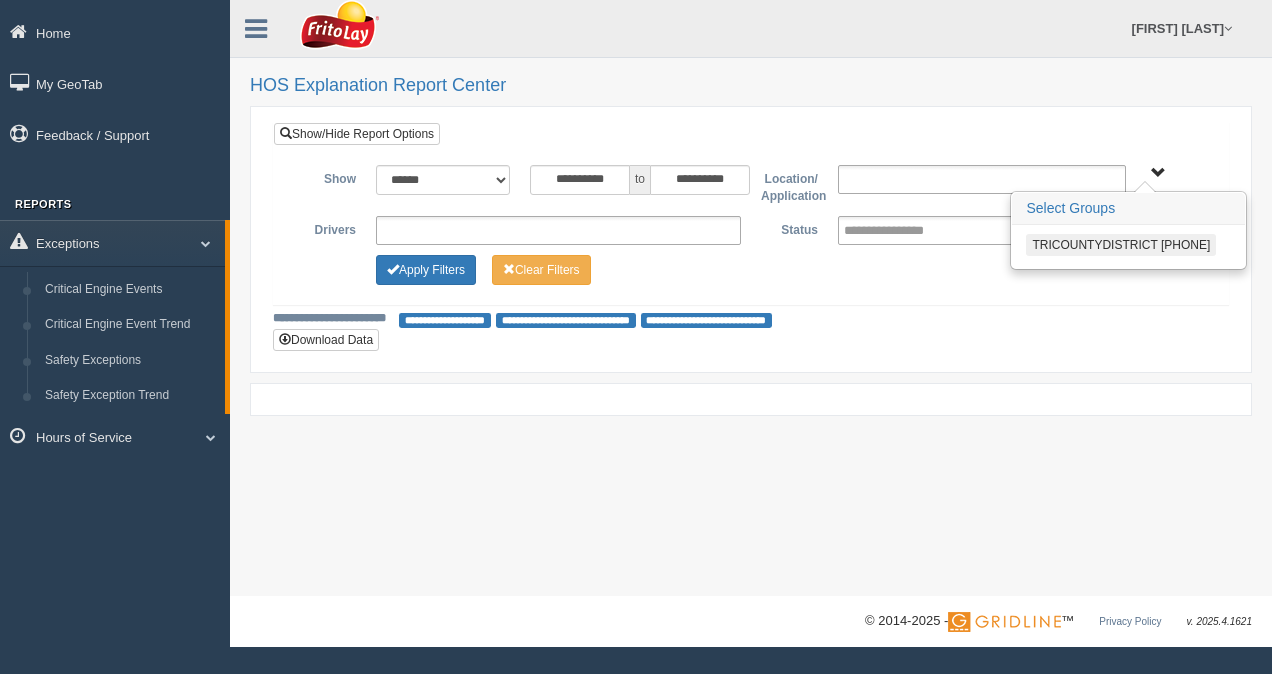 click on "Select Groups" at bounding box center [1128, 209] 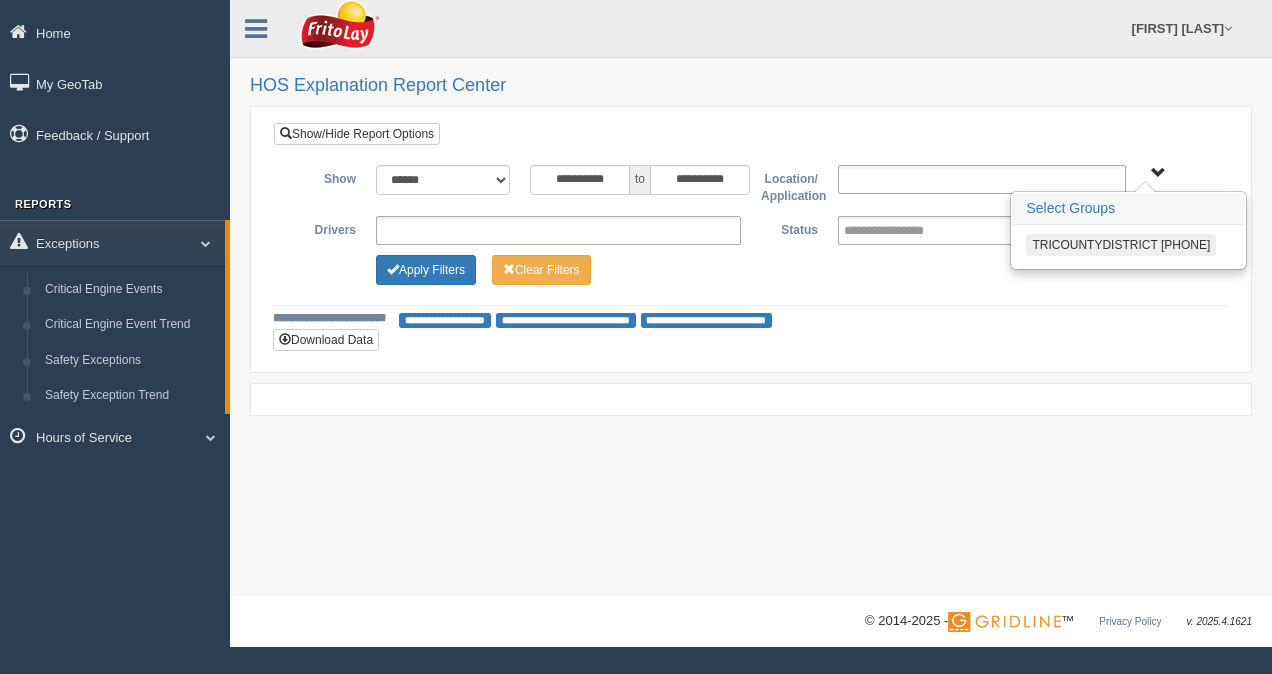 click on "TRICOUNTYDISTRICT [PHONE]" at bounding box center (1121, 245) 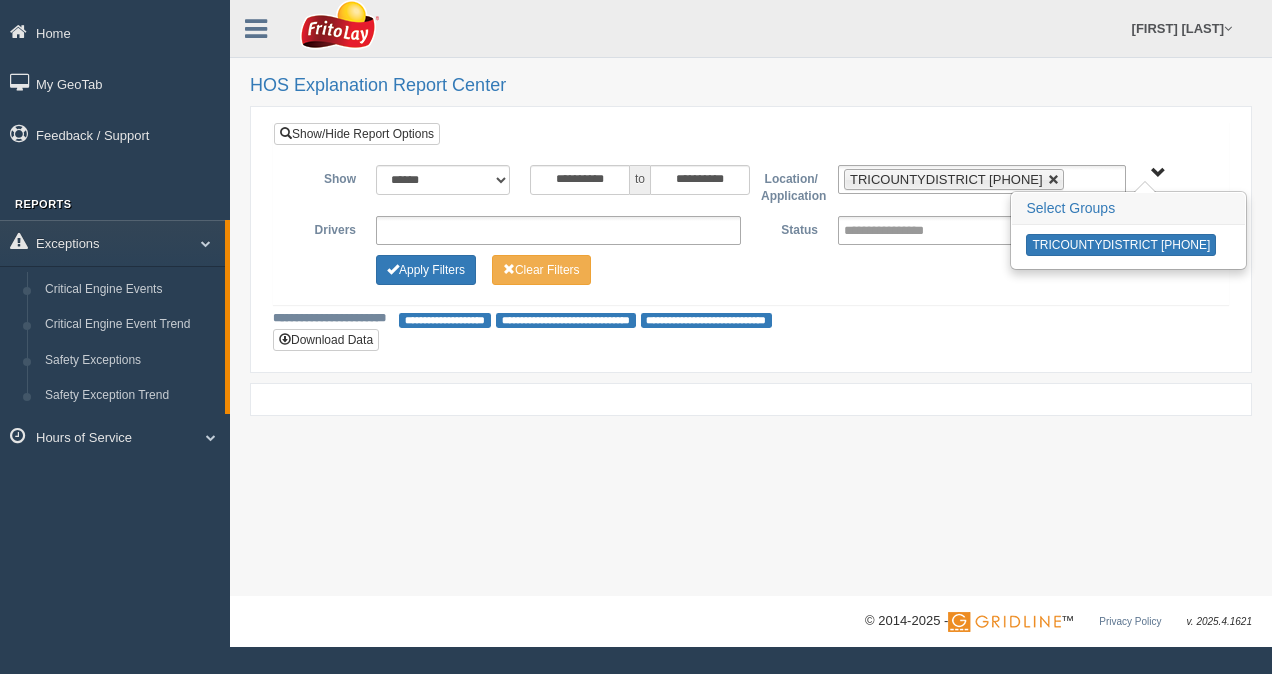 click at bounding box center (1054, 180) 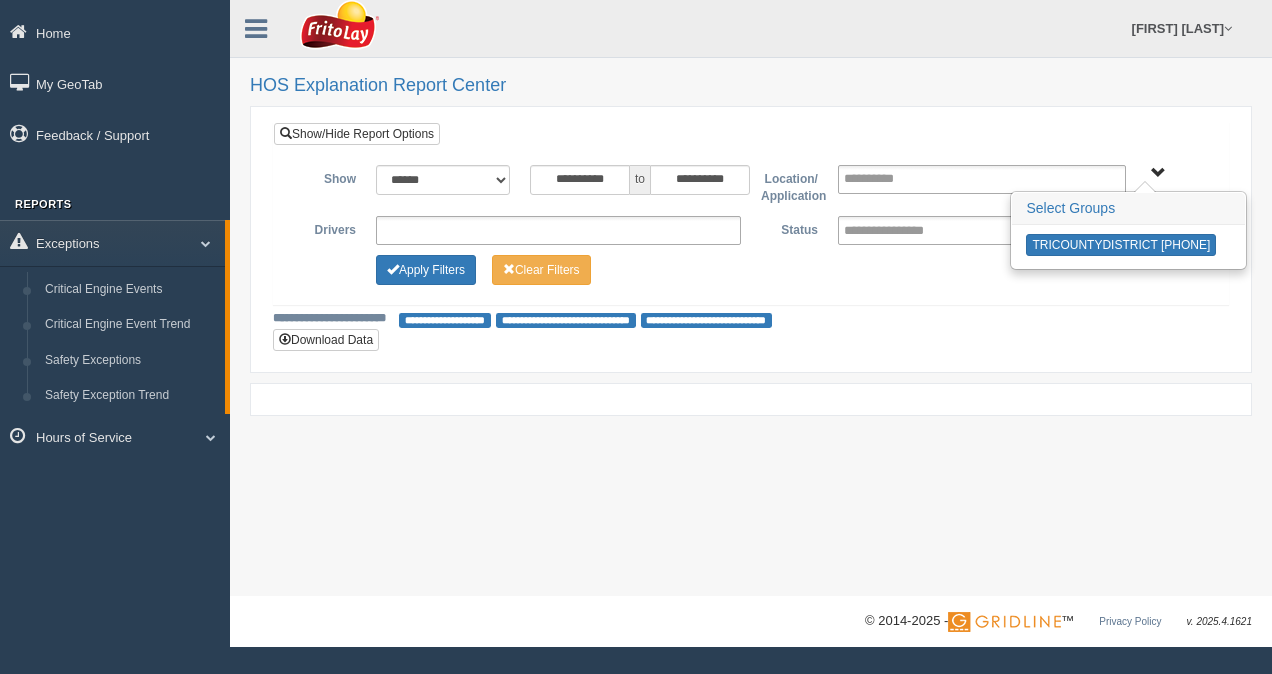 click on "**********" at bounding box center [751, 298] 